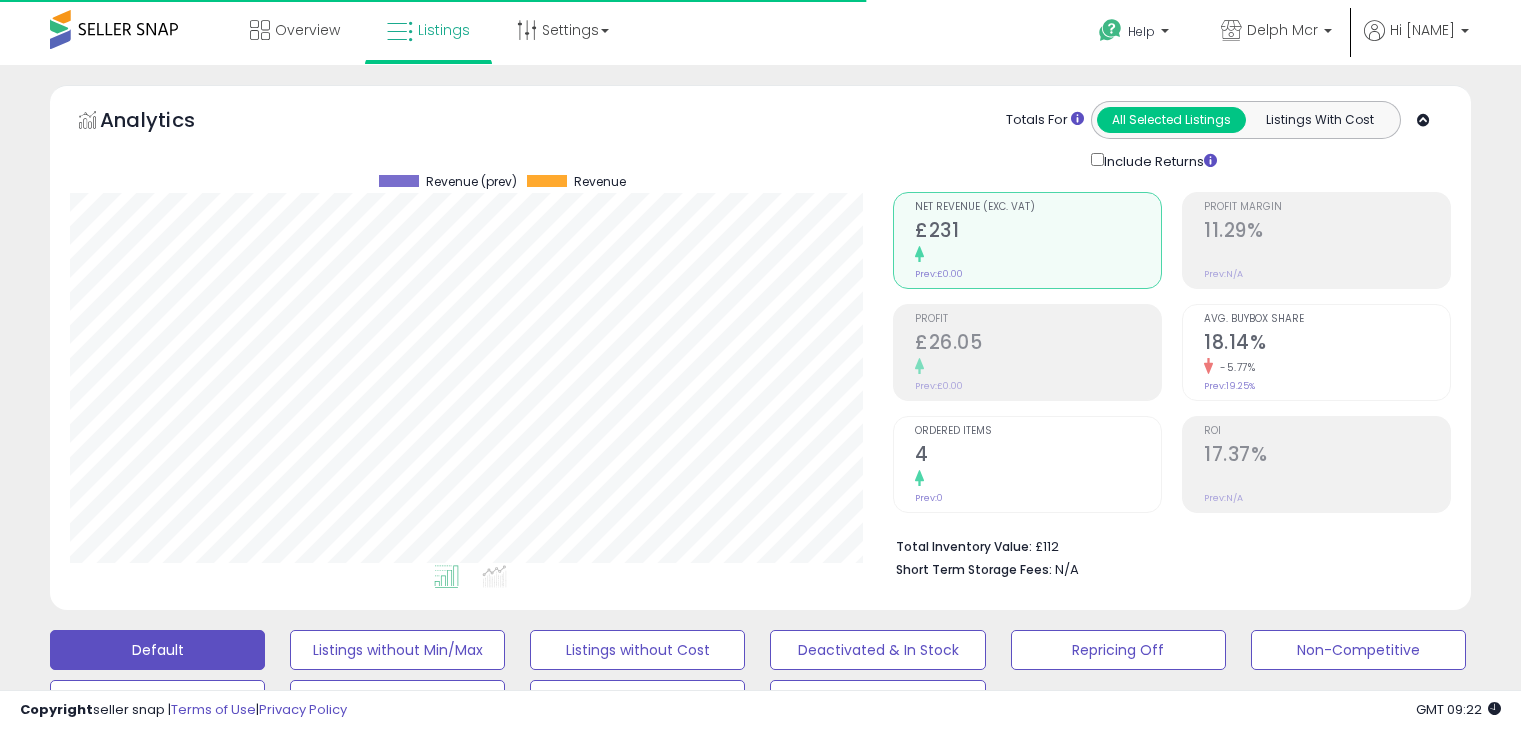 drag, startPoint x: 0, startPoint y: 0, endPoint x: 280, endPoint y: 141, distance: 313.49802 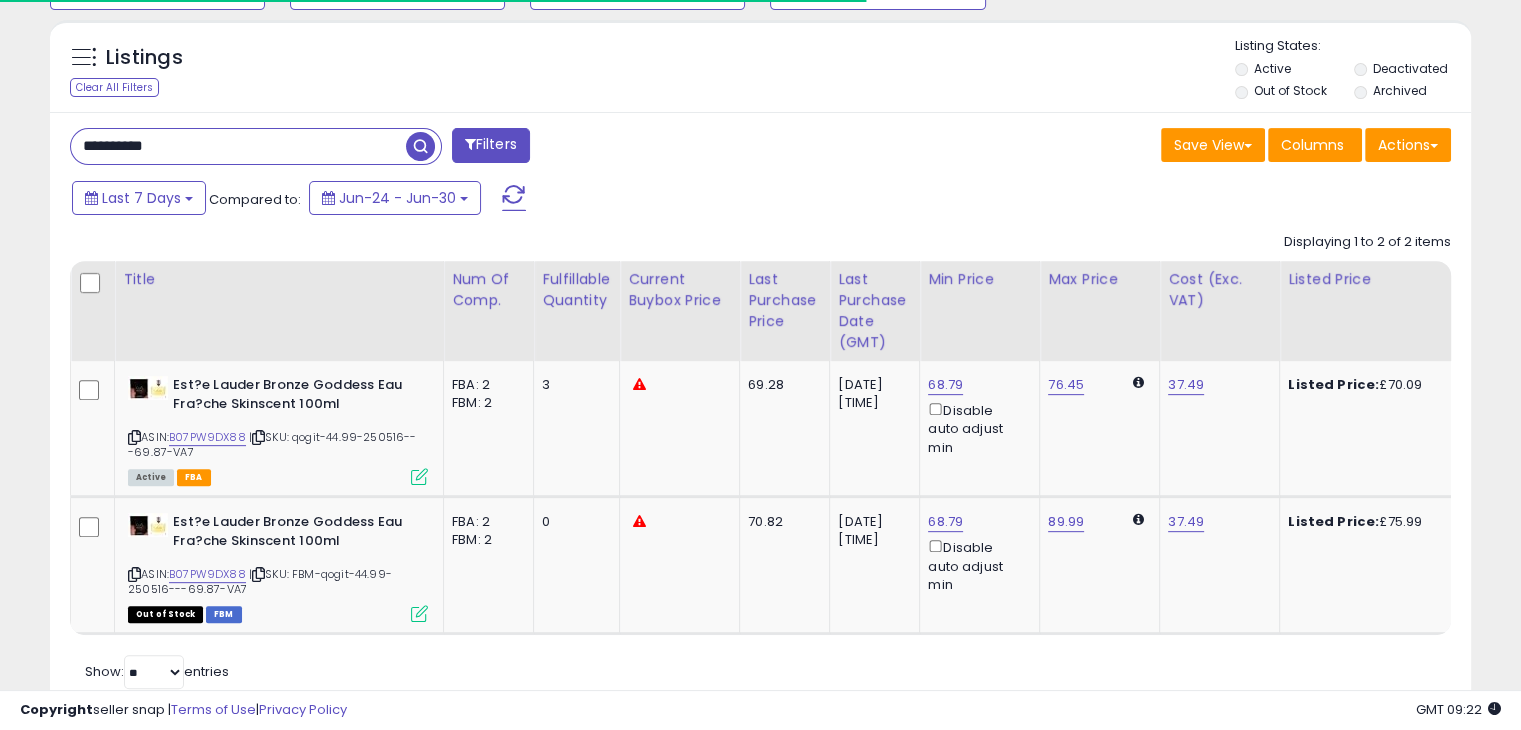 scroll, scrollTop: 999589, scrollLeft: 999176, axis: both 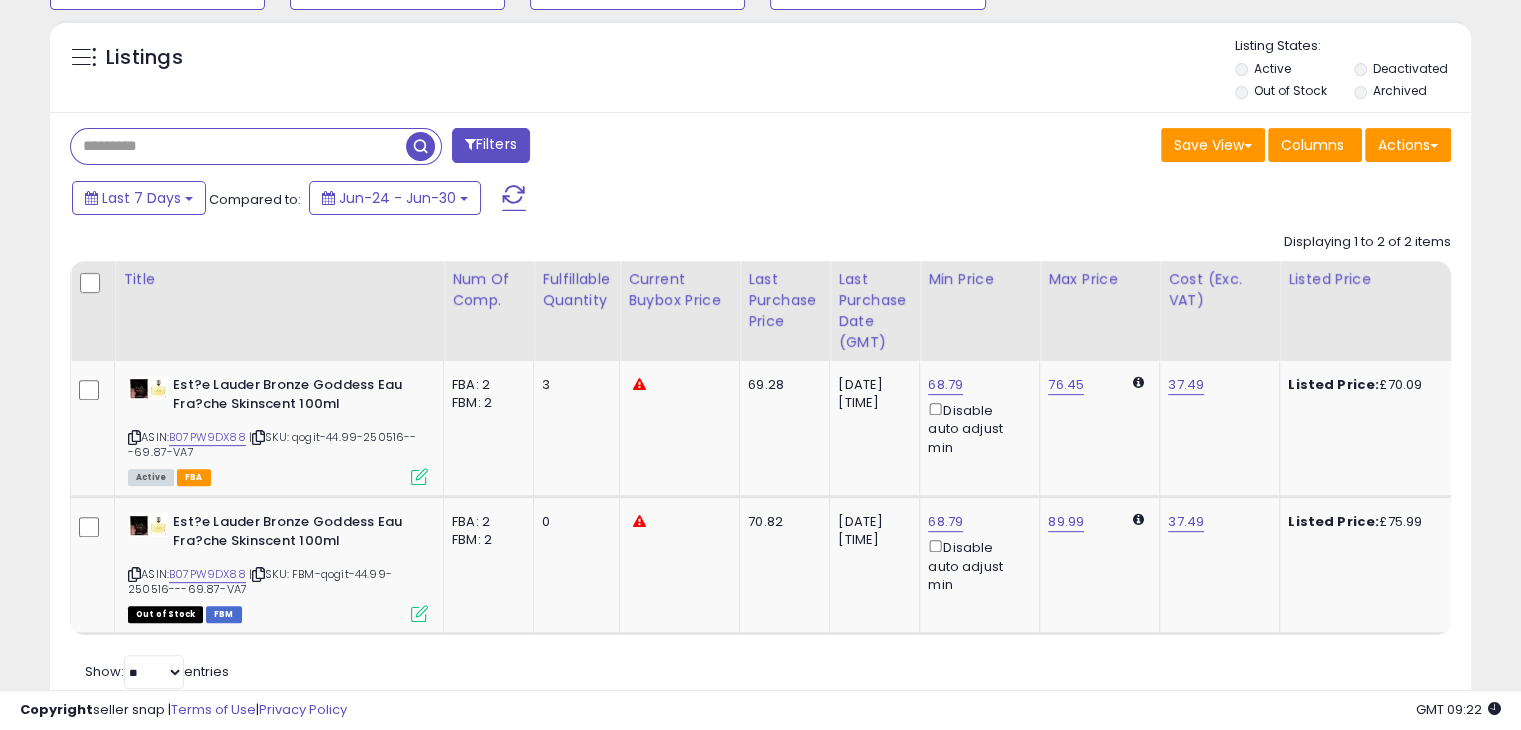 paste on "**********" 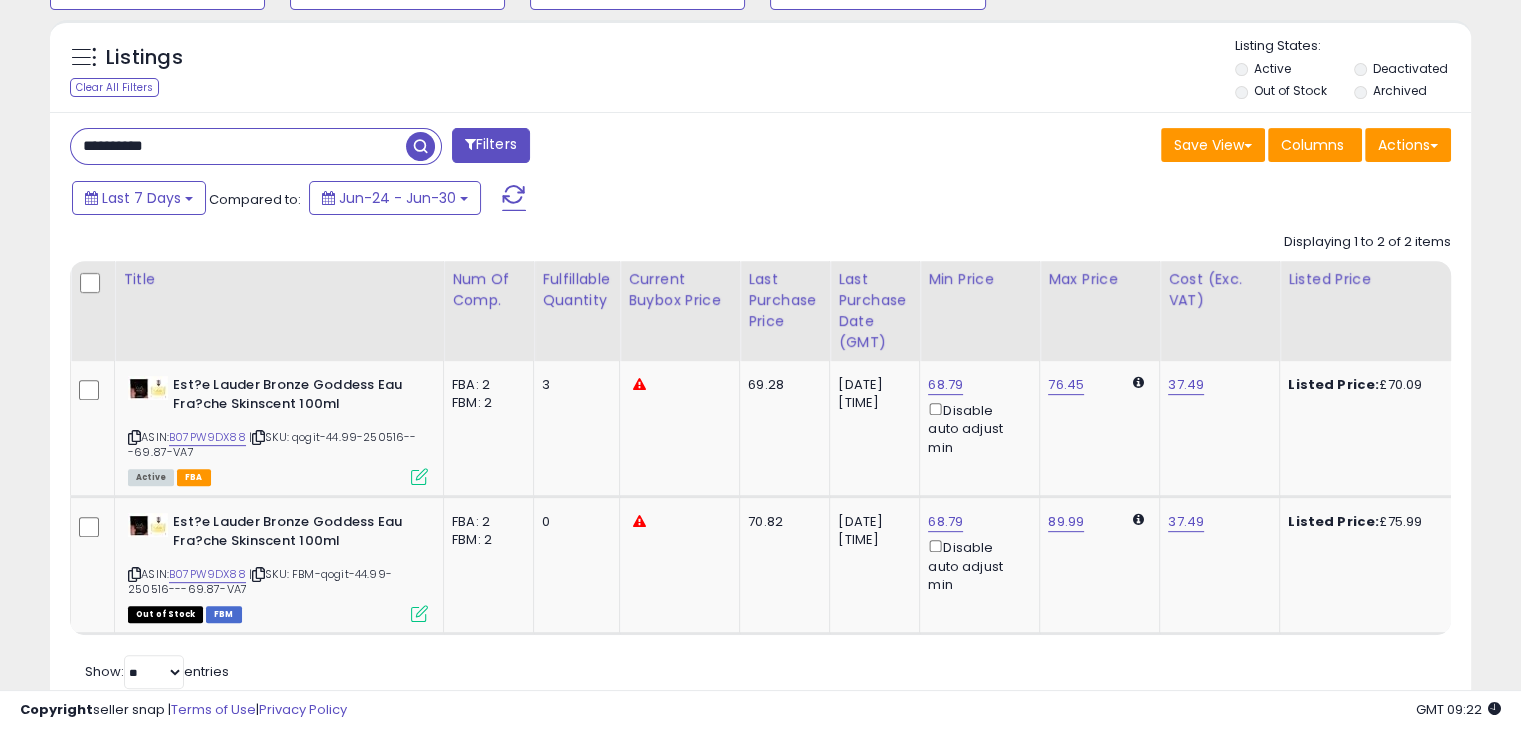 drag, startPoint x: 420, startPoint y: 145, endPoint x: 434, endPoint y: 146, distance: 14.035668 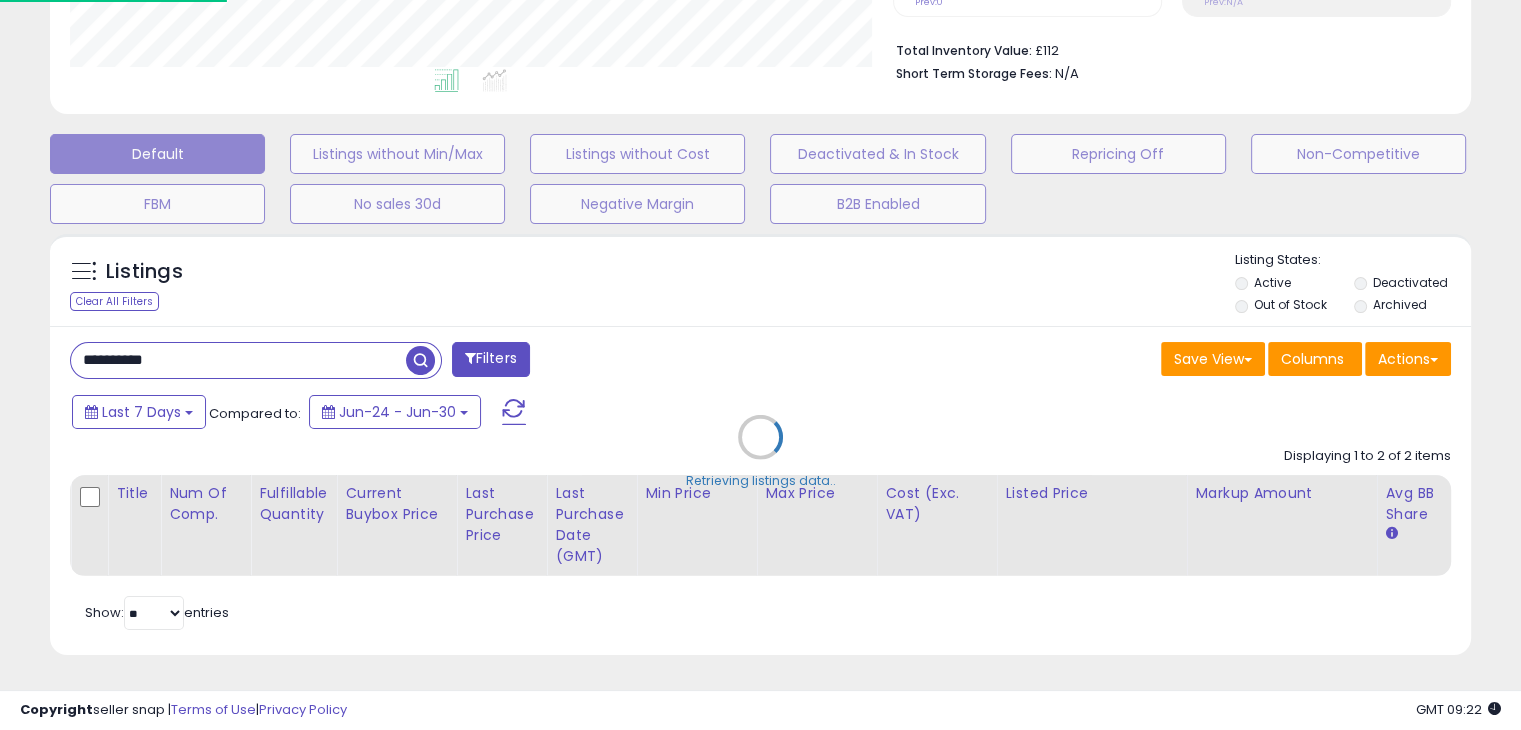 scroll, scrollTop: 999589, scrollLeft: 999168, axis: both 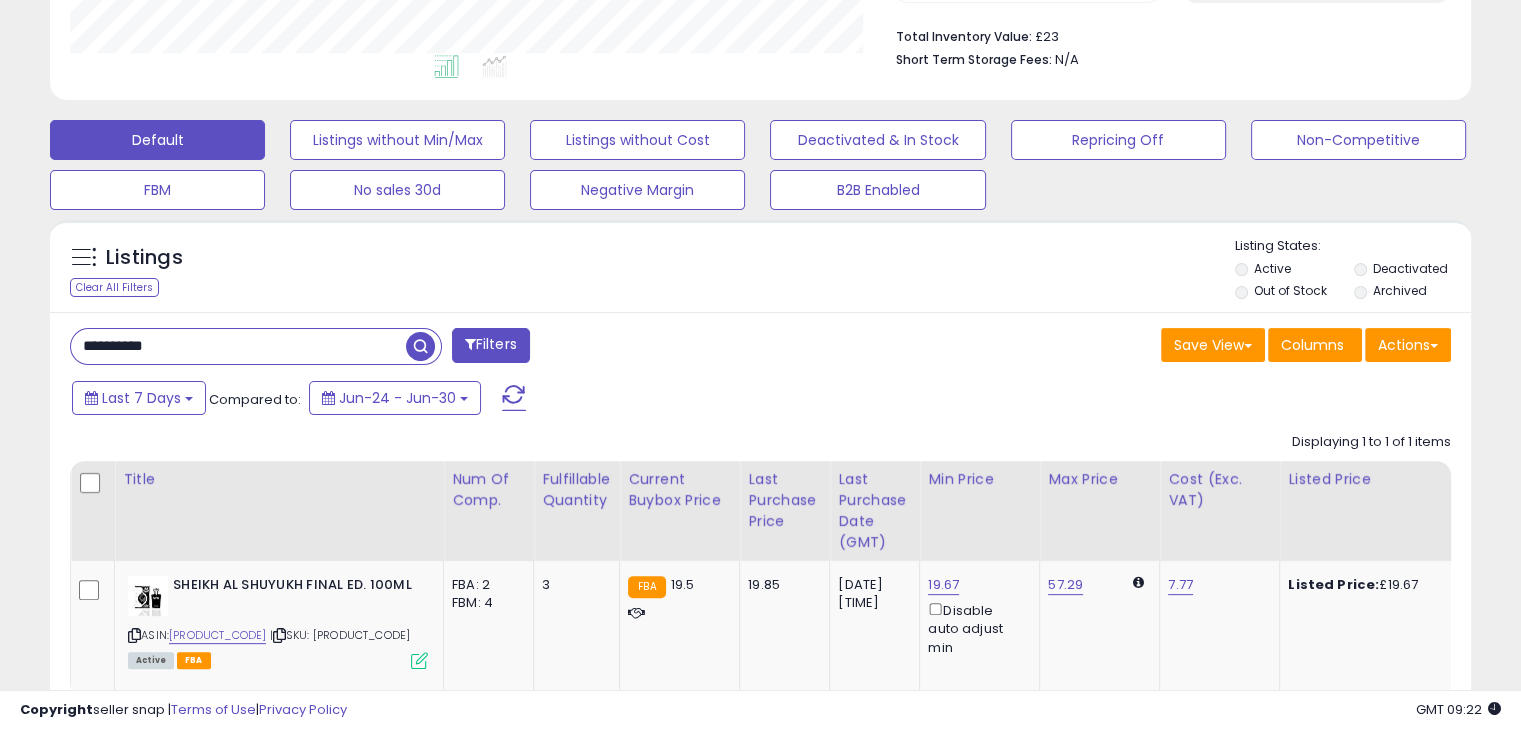click on "**********" at bounding box center (238, 346) 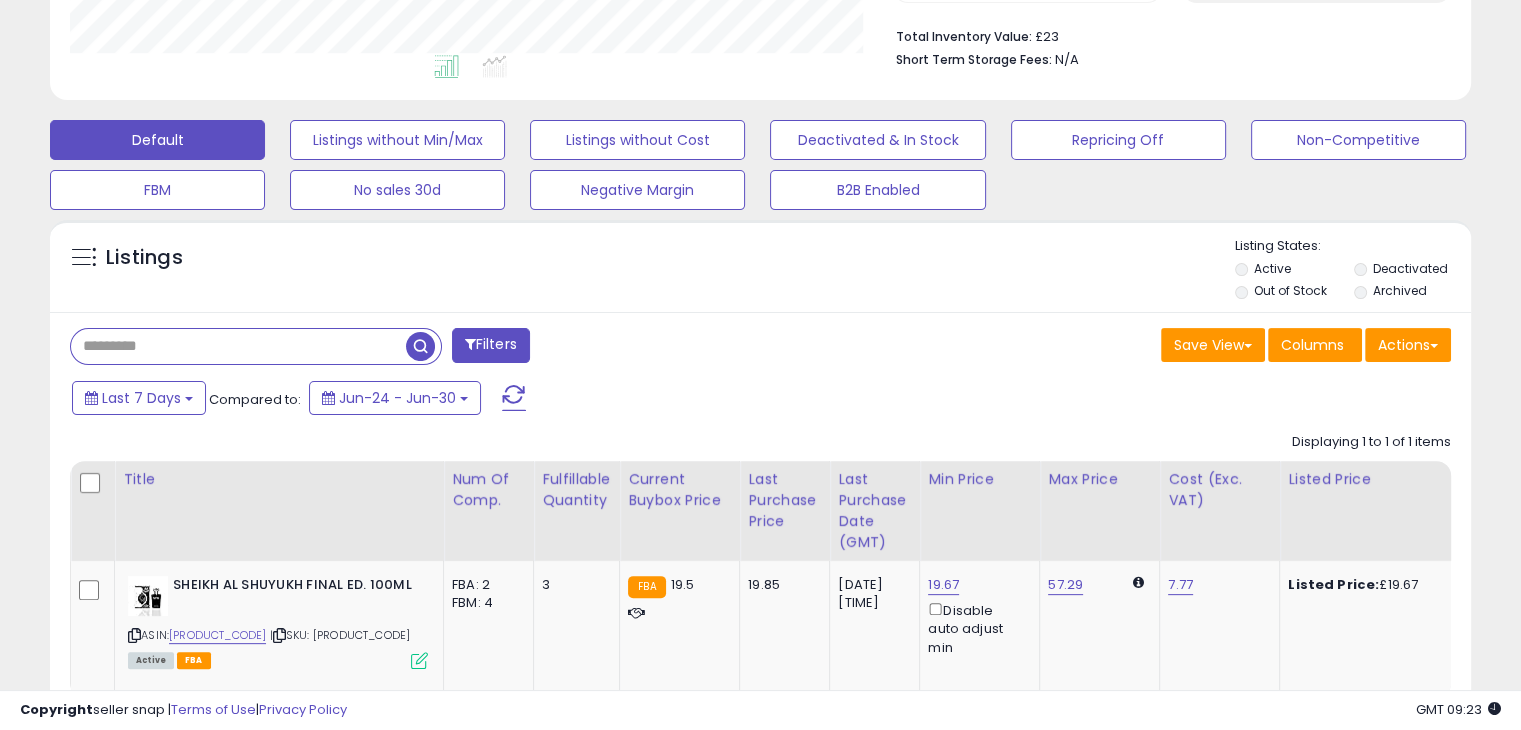 paste on "**********" 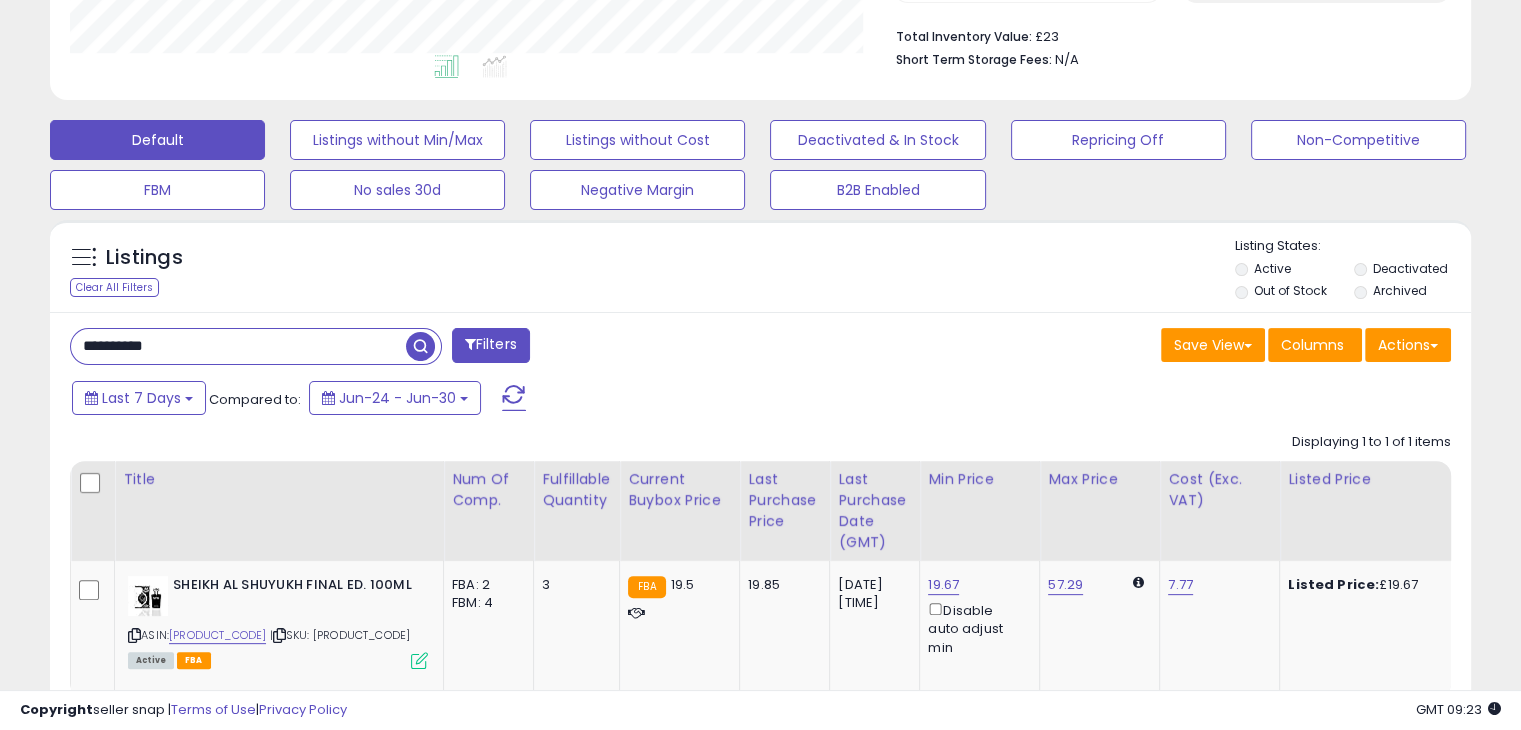 type on "**********" 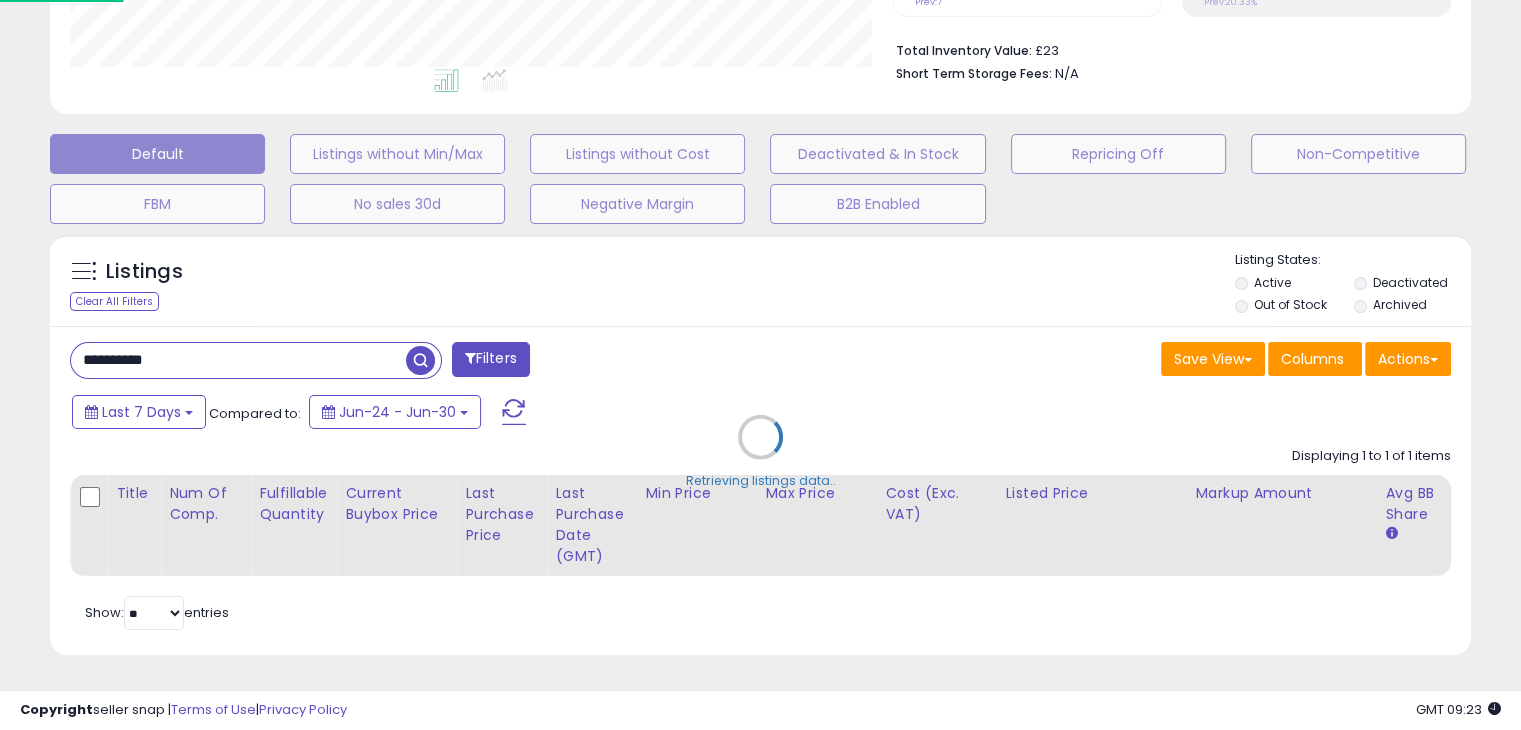 scroll, scrollTop: 999589, scrollLeft: 999168, axis: both 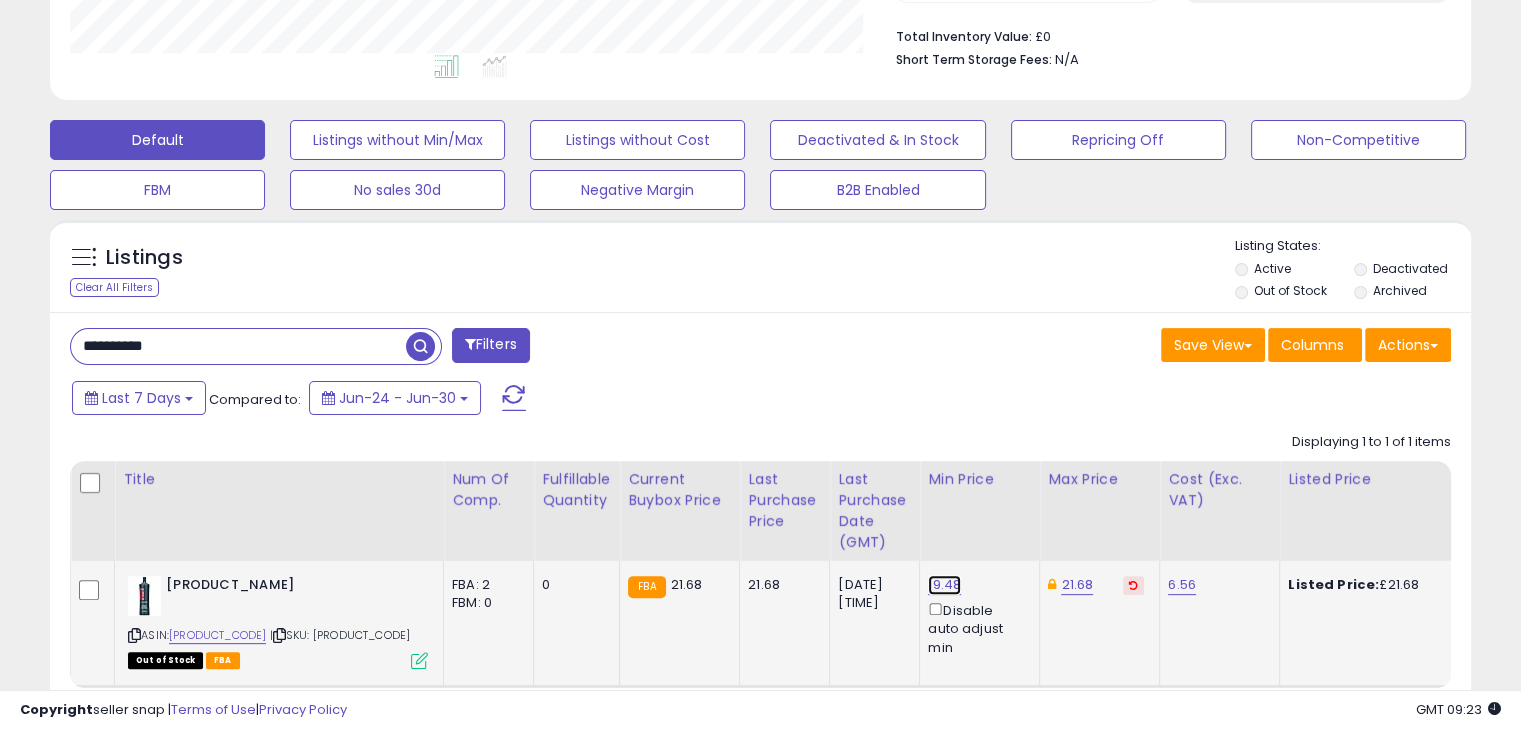 click on "19.48" at bounding box center [944, 585] 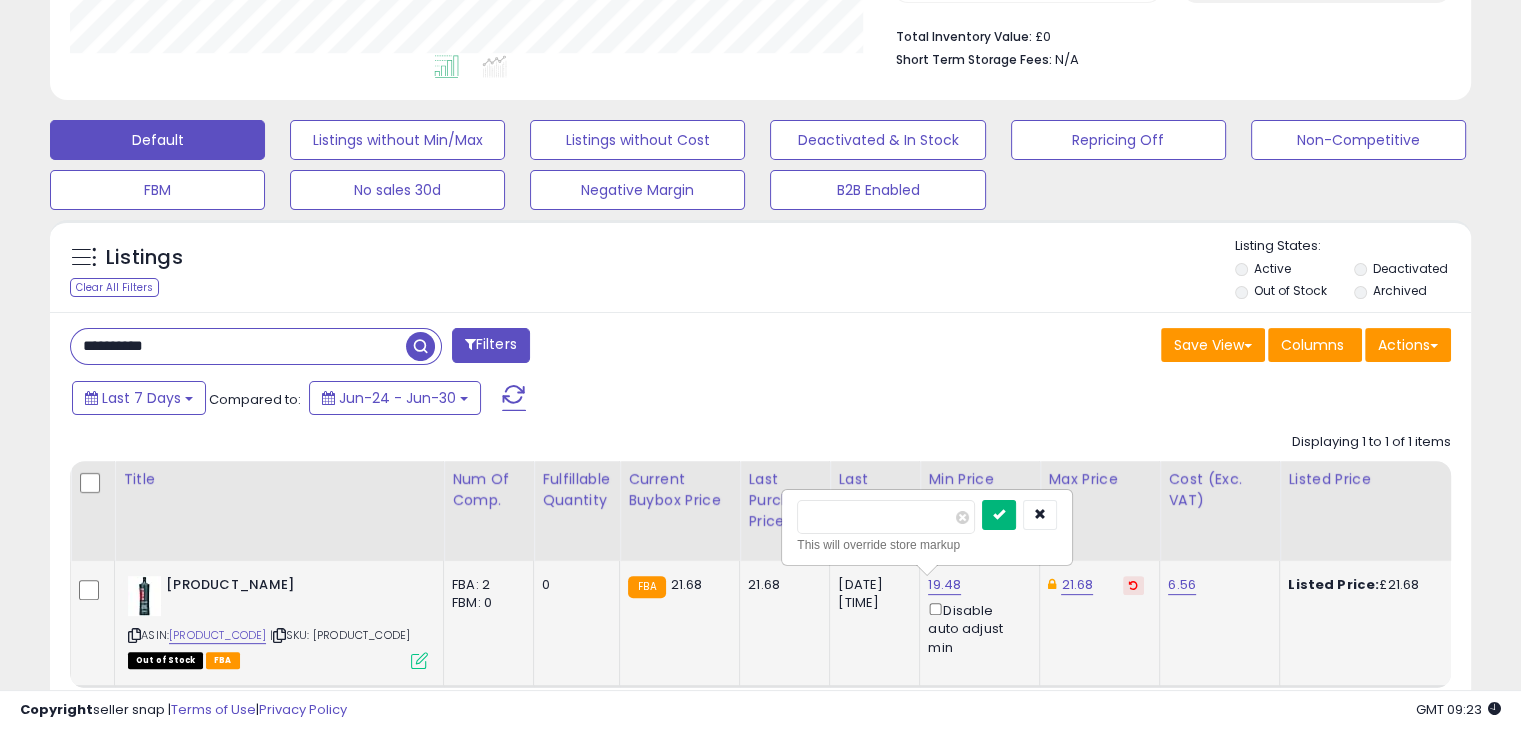 type on "*****" 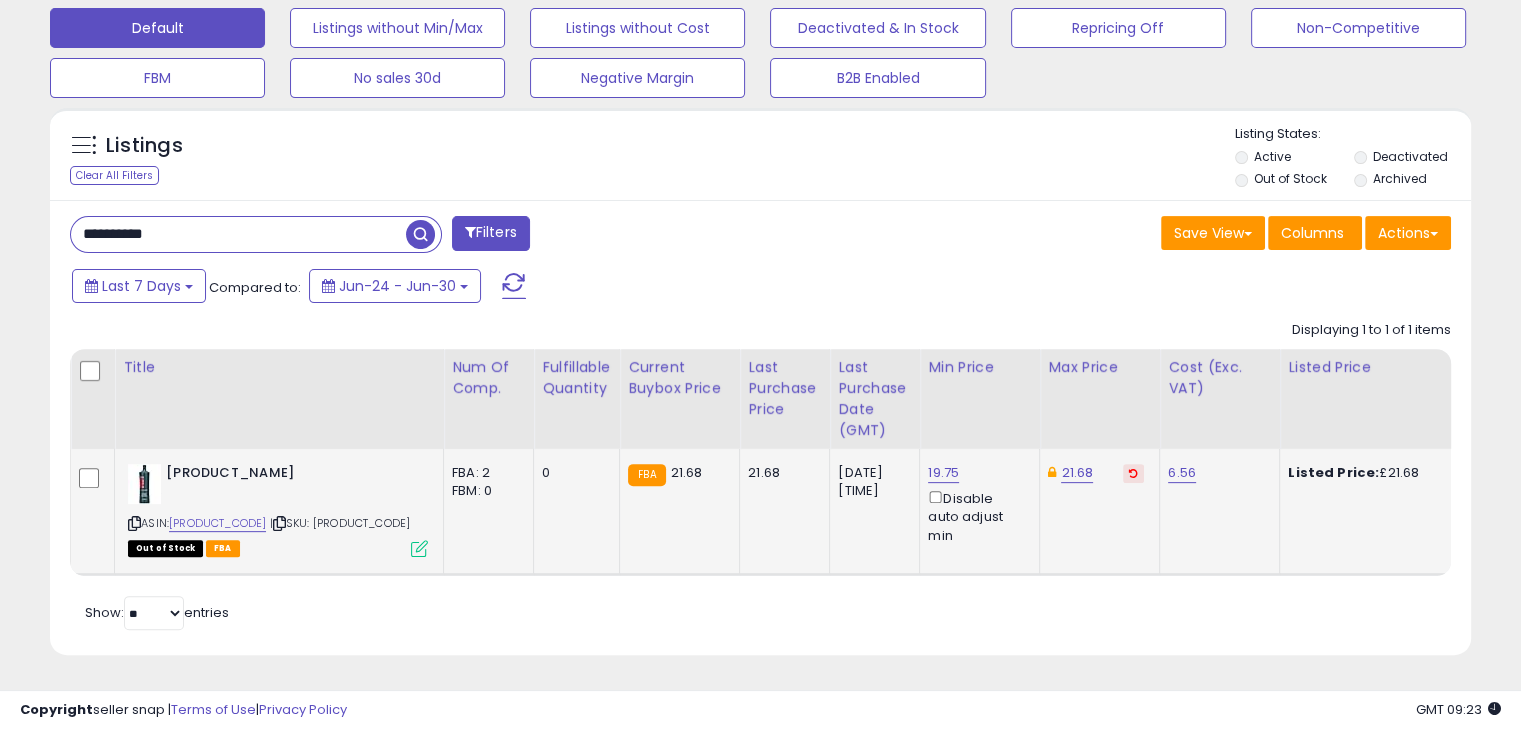 scroll, scrollTop: 702, scrollLeft: 0, axis: vertical 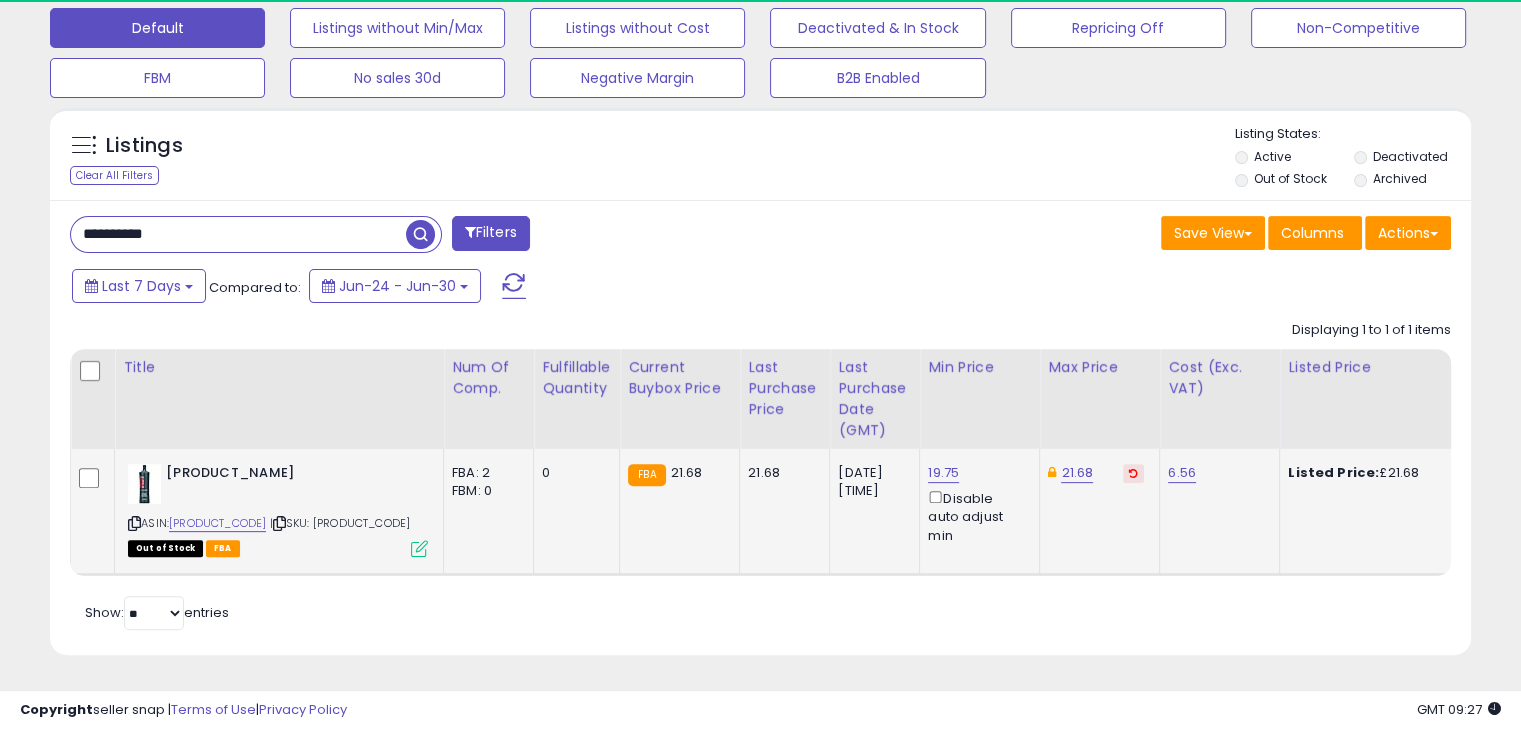 click on "**********" at bounding box center (238, 234) 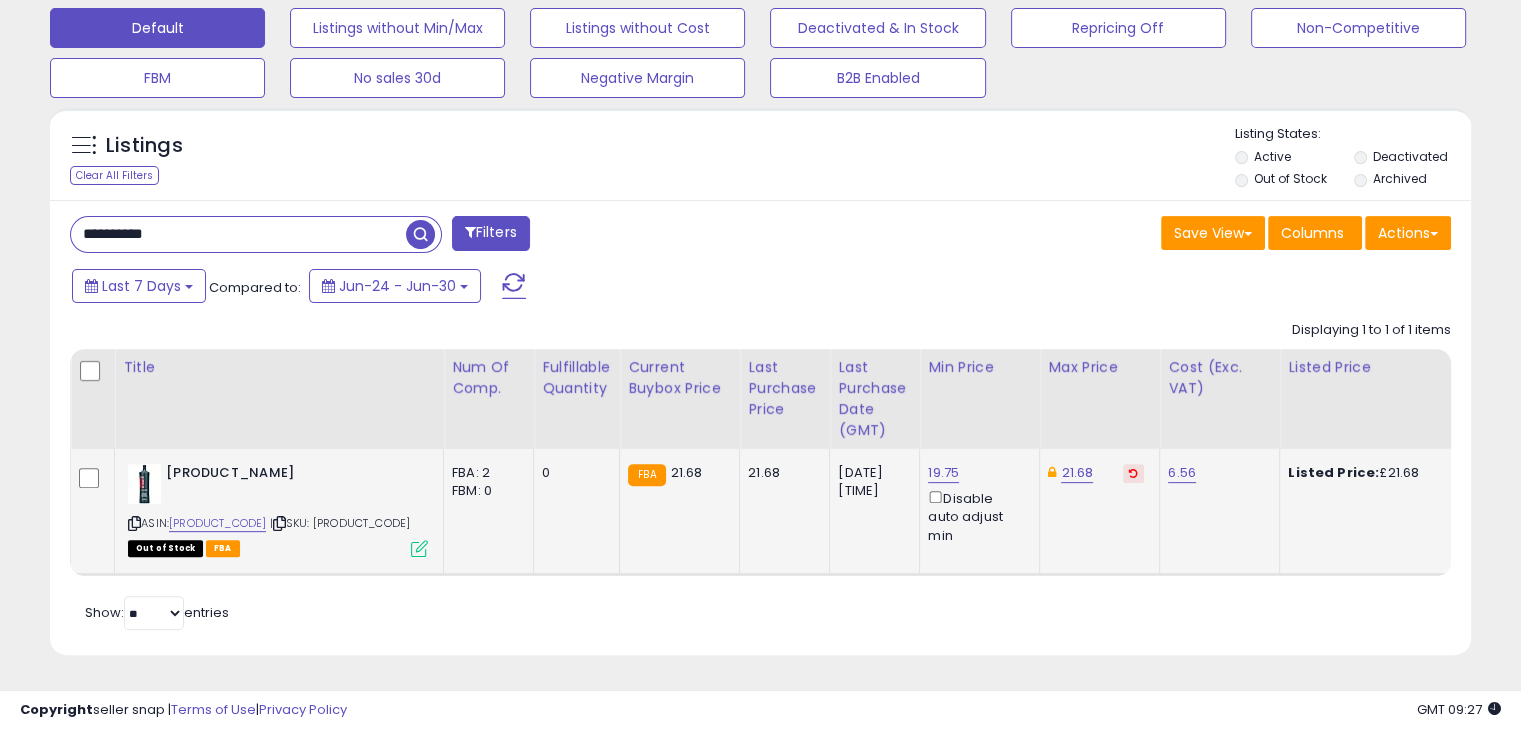 click on "**********" at bounding box center (238, 234) 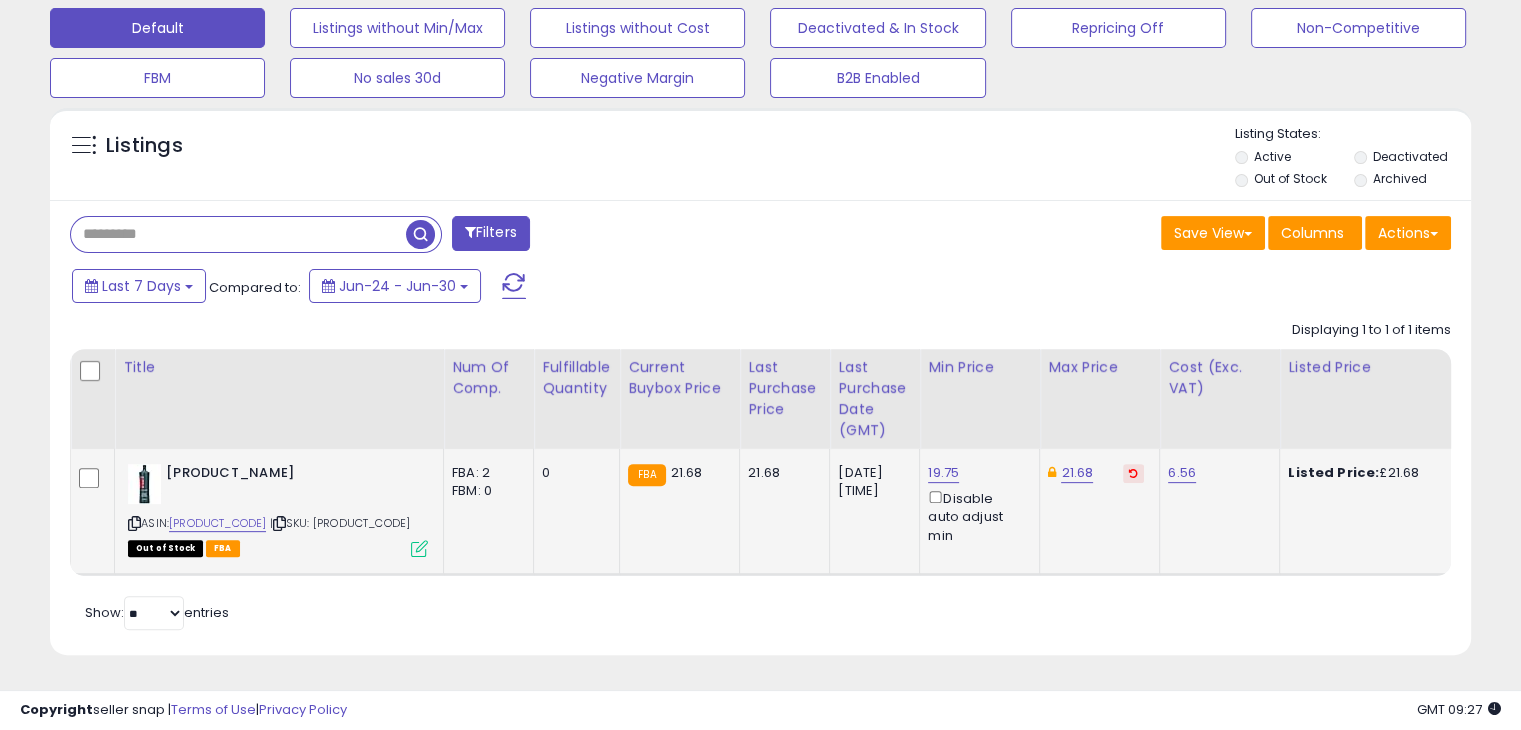 paste on "**********" 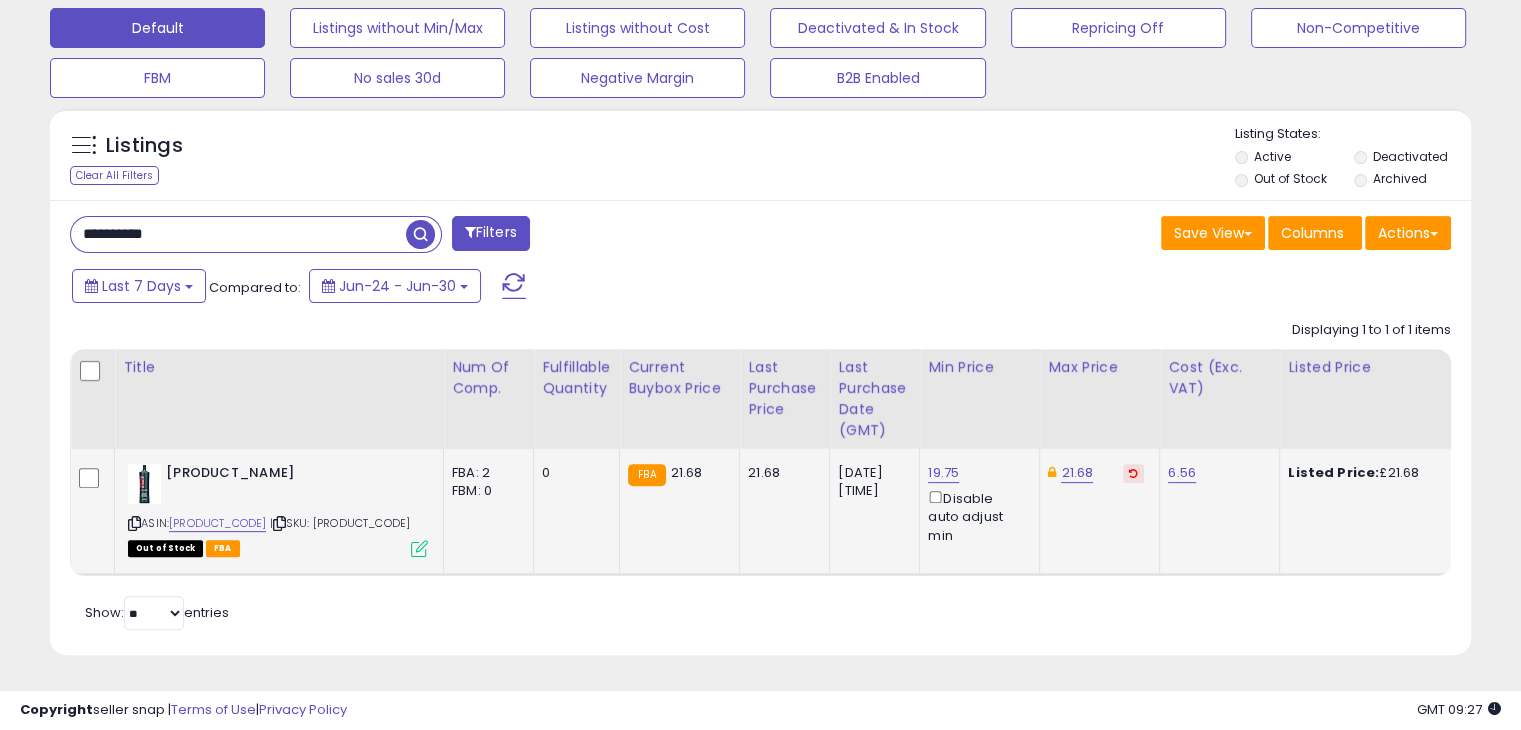 type on "**********" 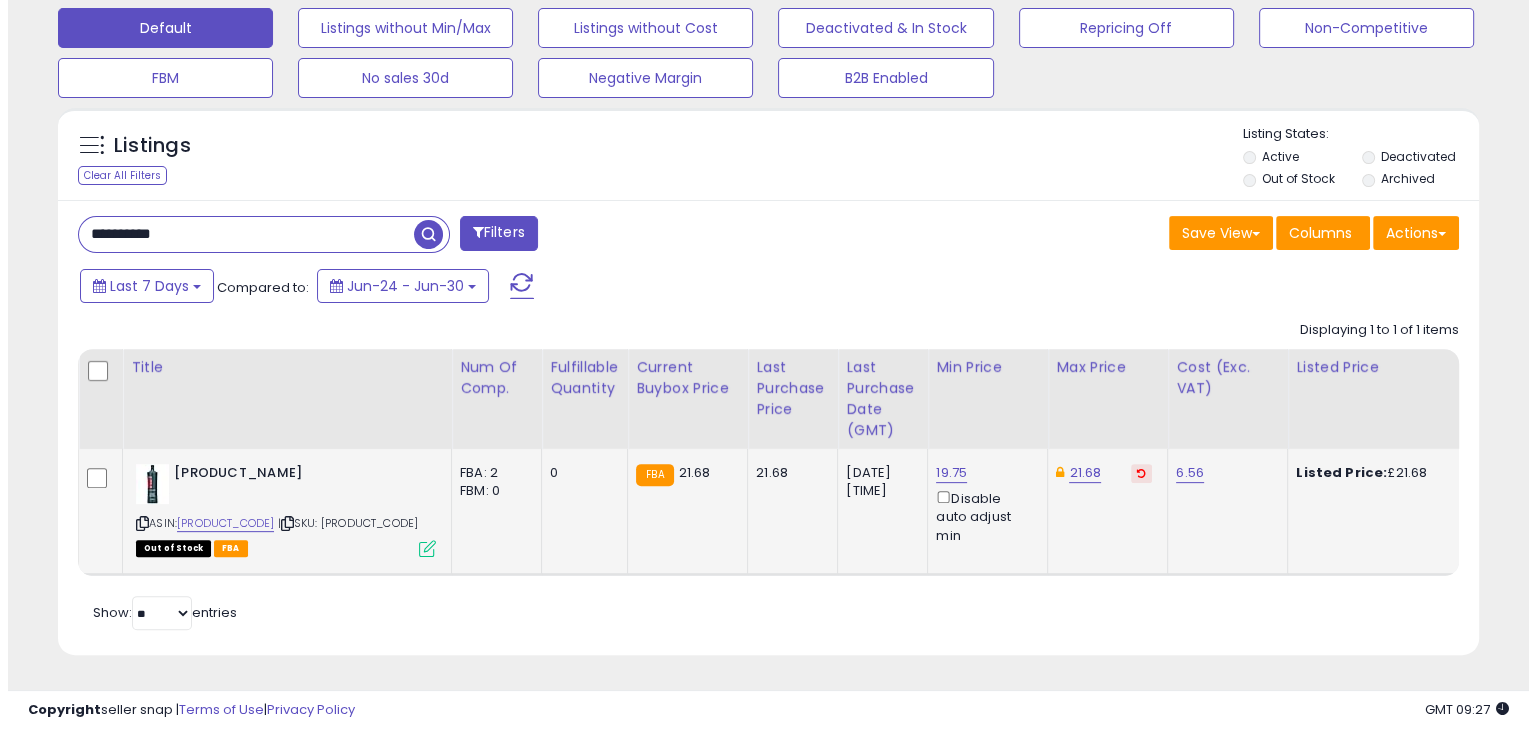 scroll, scrollTop: 510, scrollLeft: 0, axis: vertical 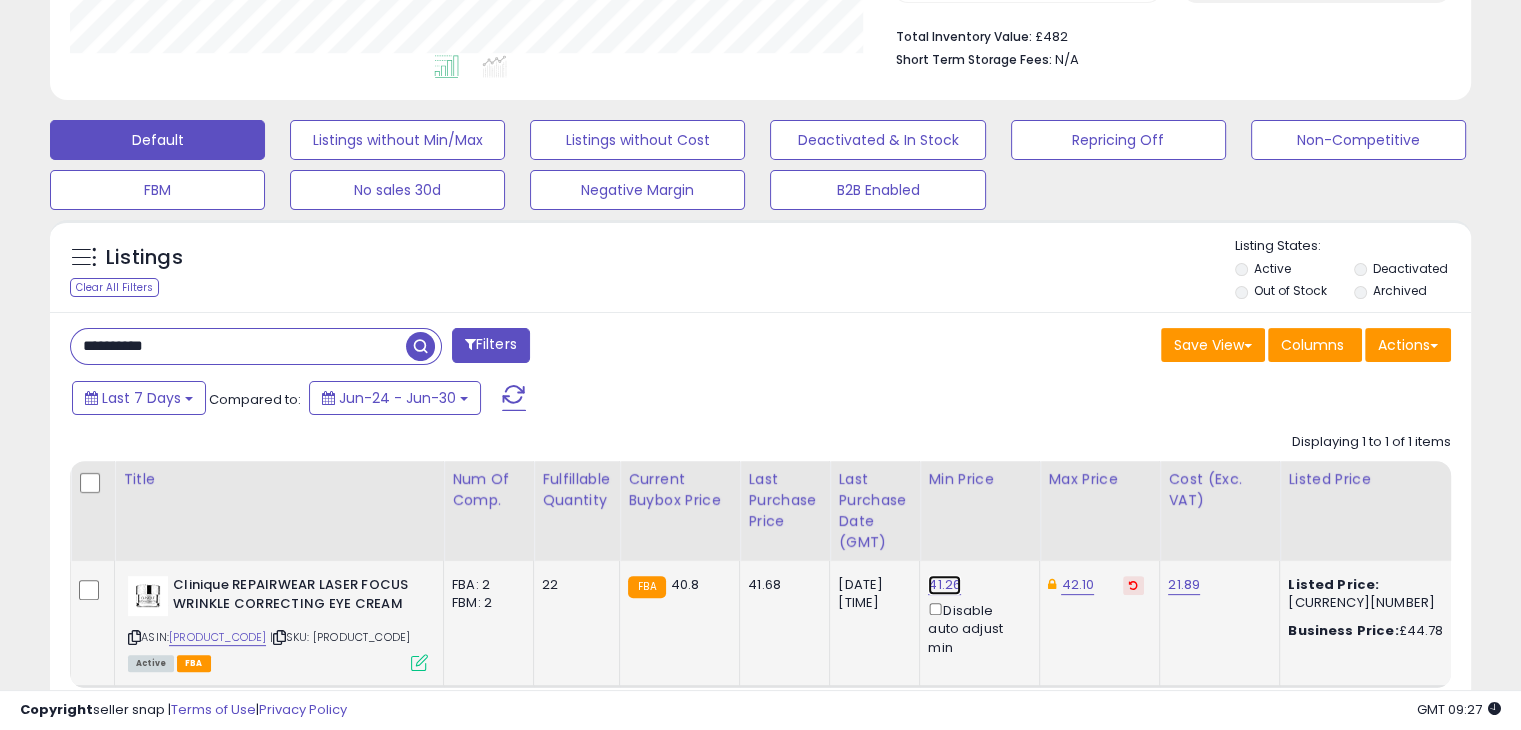 click on "41.26" at bounding box center [944, 585] 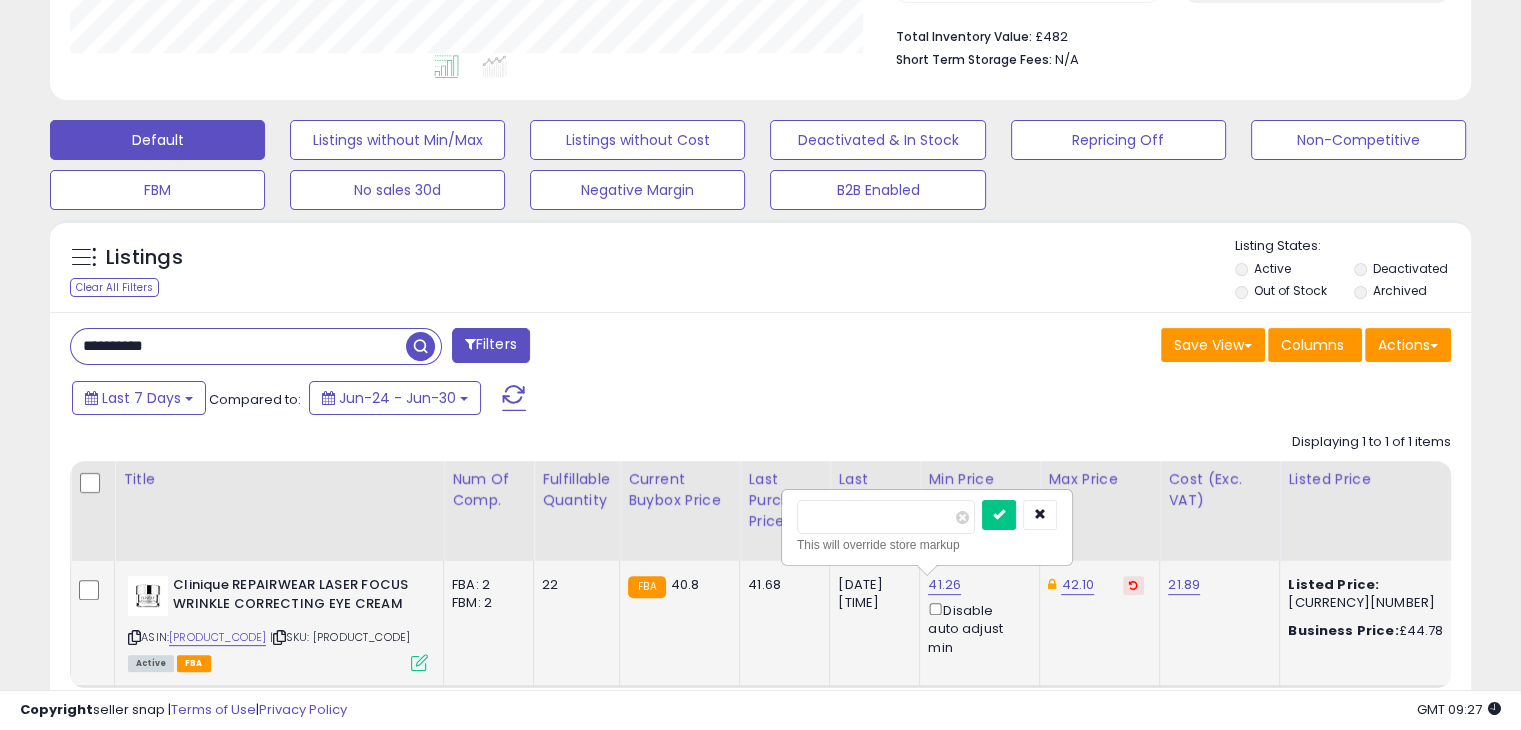 click on "*****" at bounding box center [886, 517] 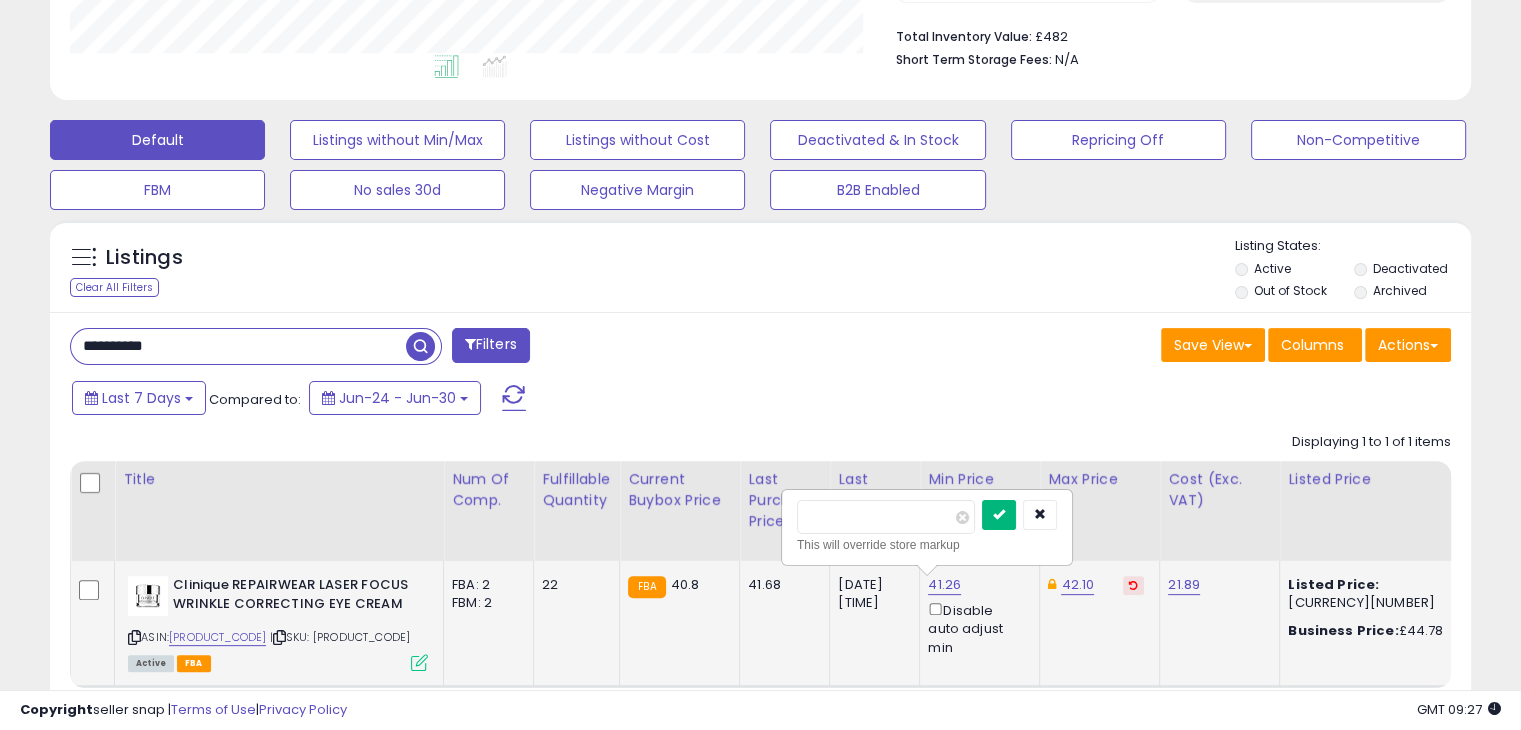 type on "*****" 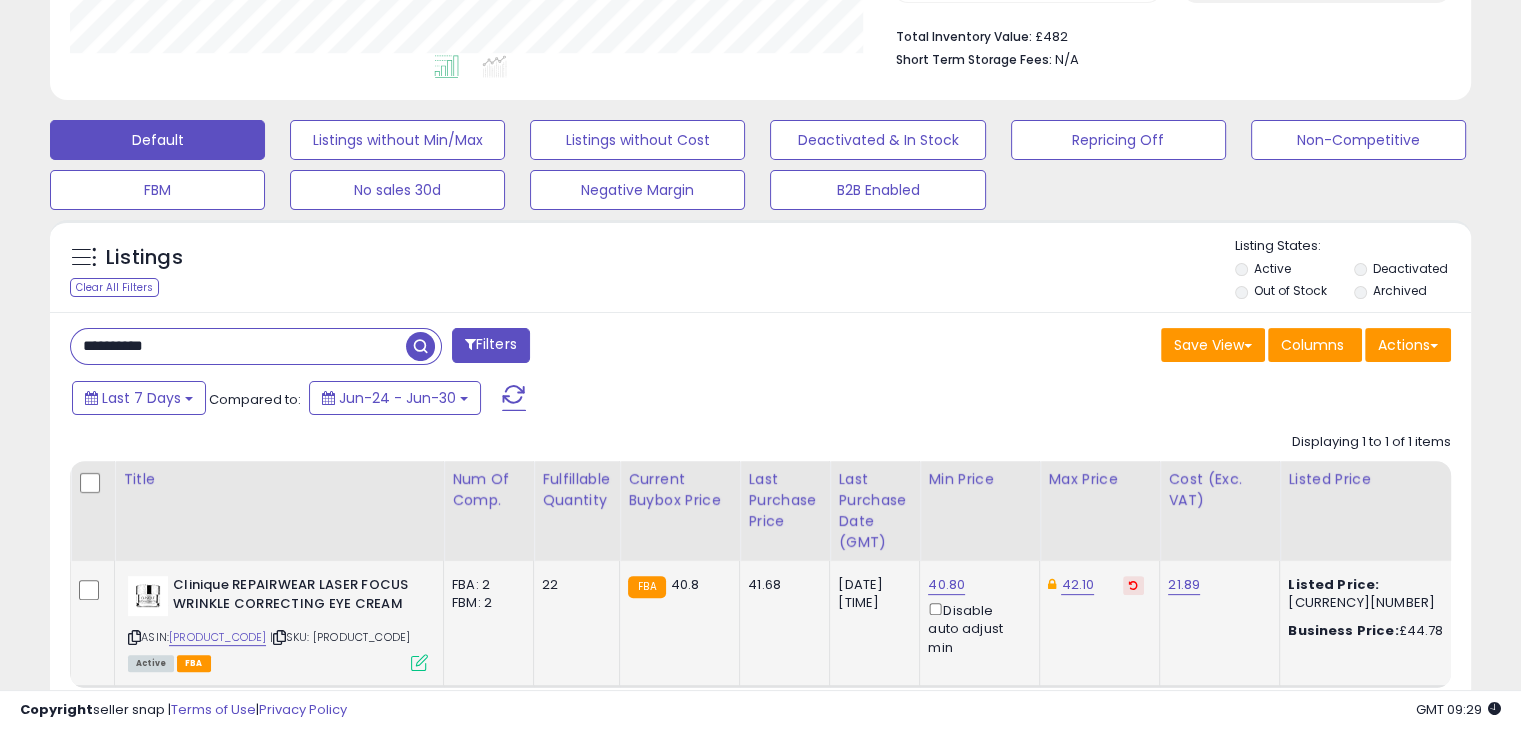 click at bounding box center [1133, 585] 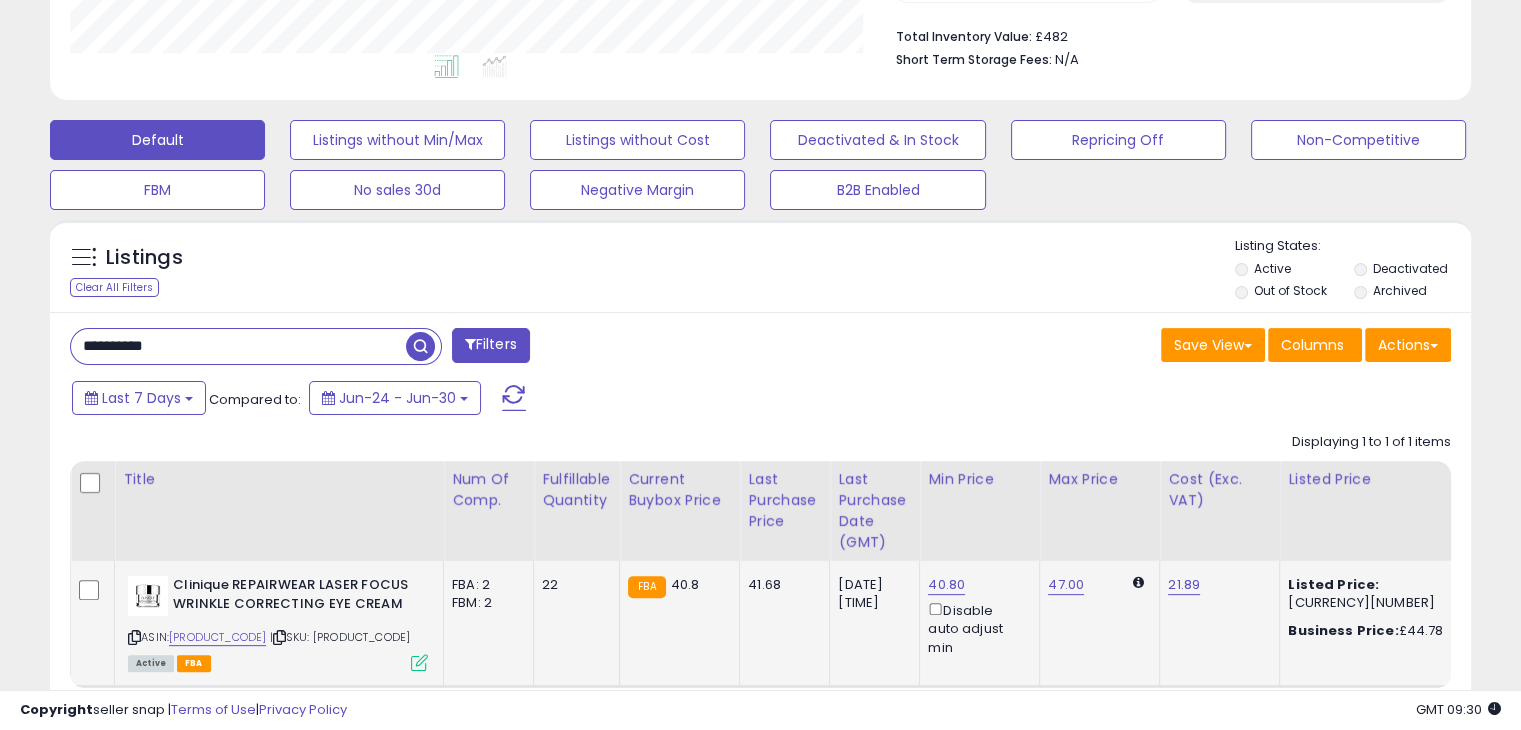 click on "**********" at bounding box center (238, 346) 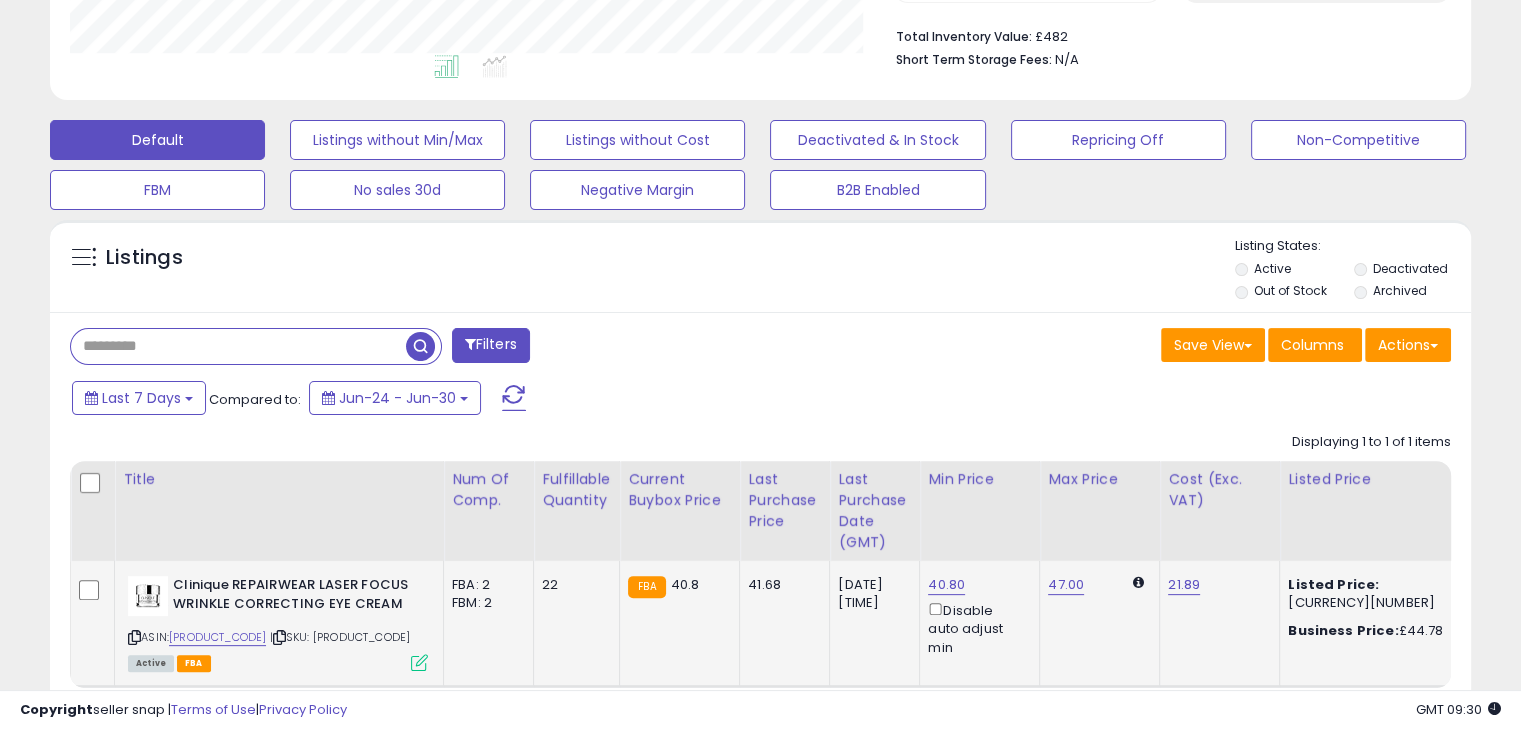 paste on "**********" 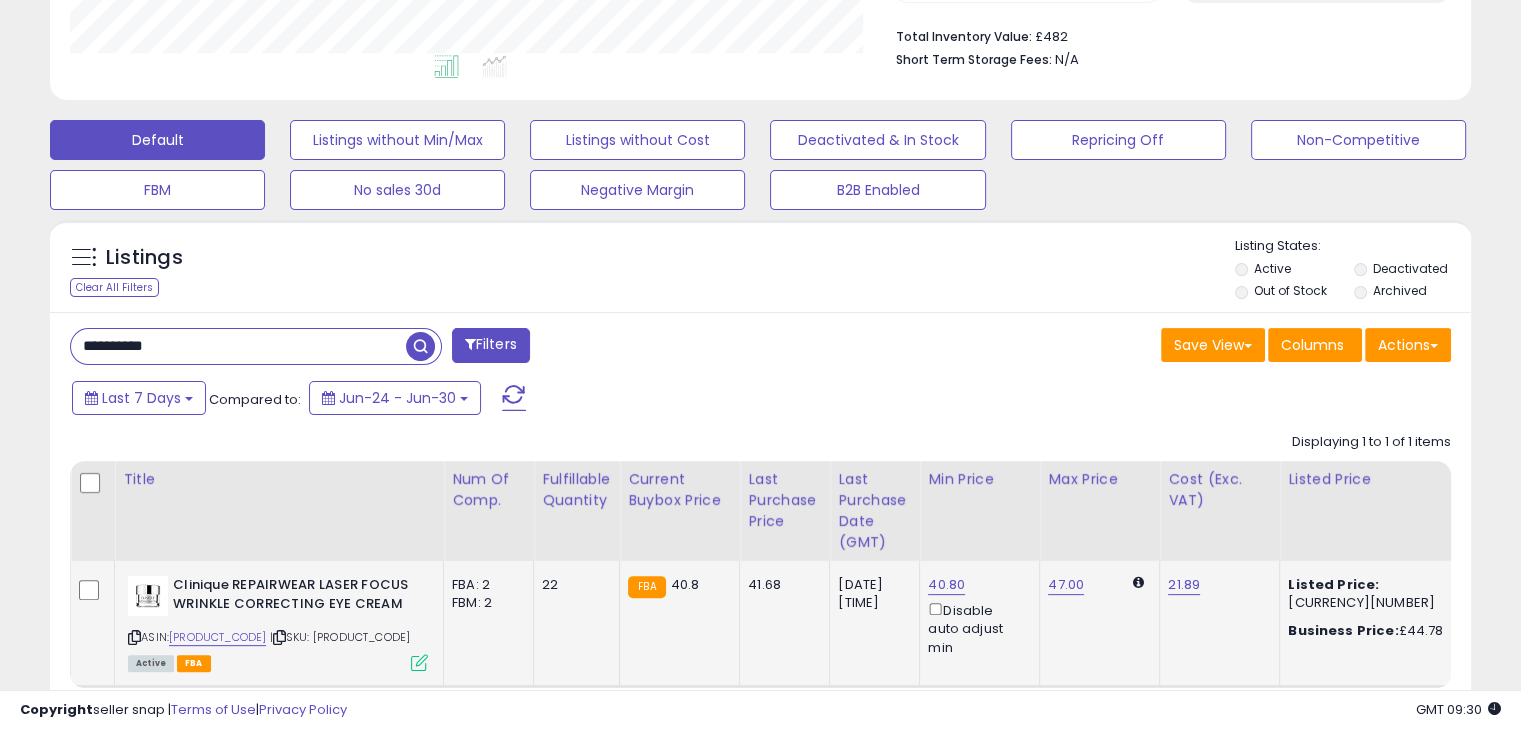 click at bounding box center [420, 346] 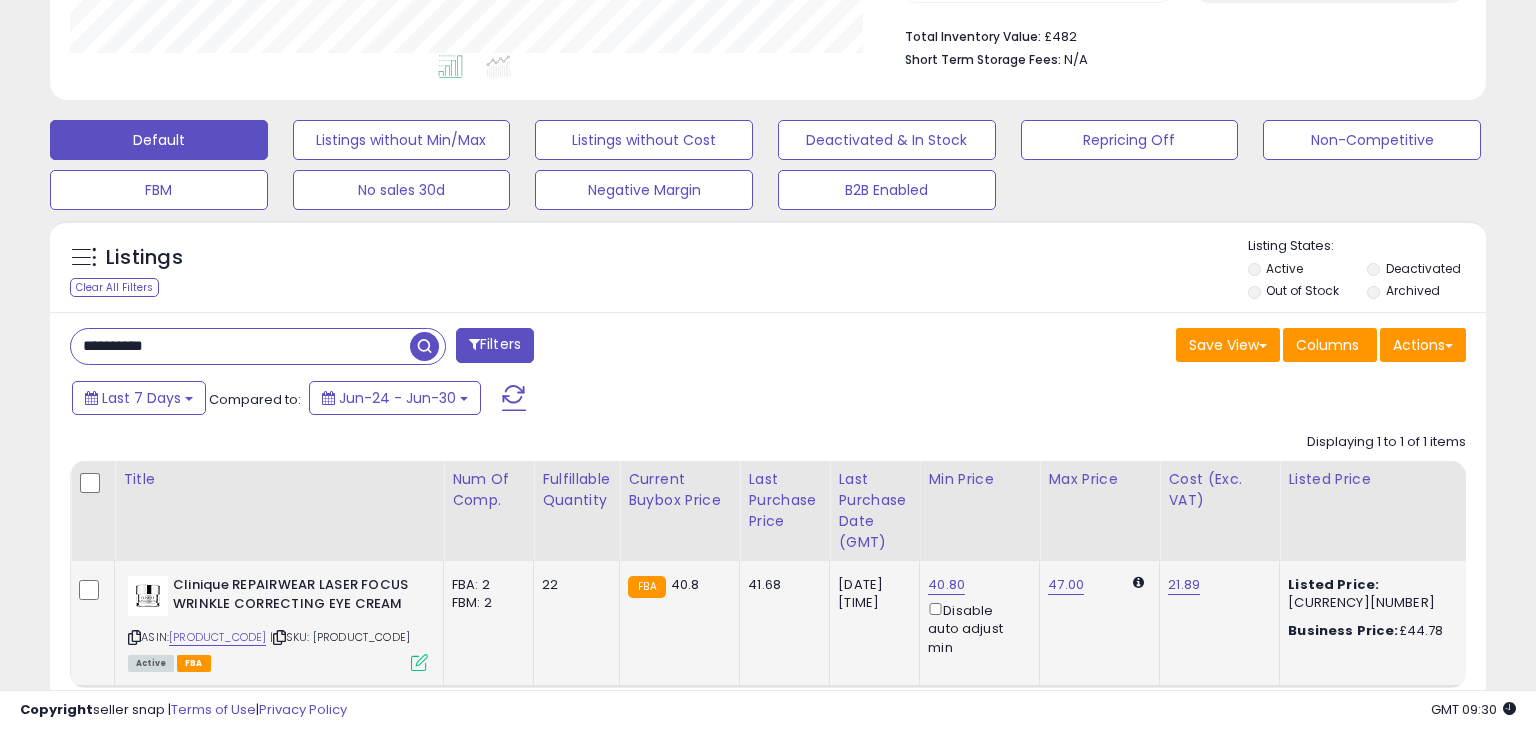 scroll, scrollTop: 999589, scrollLeft: 999168, axis: both 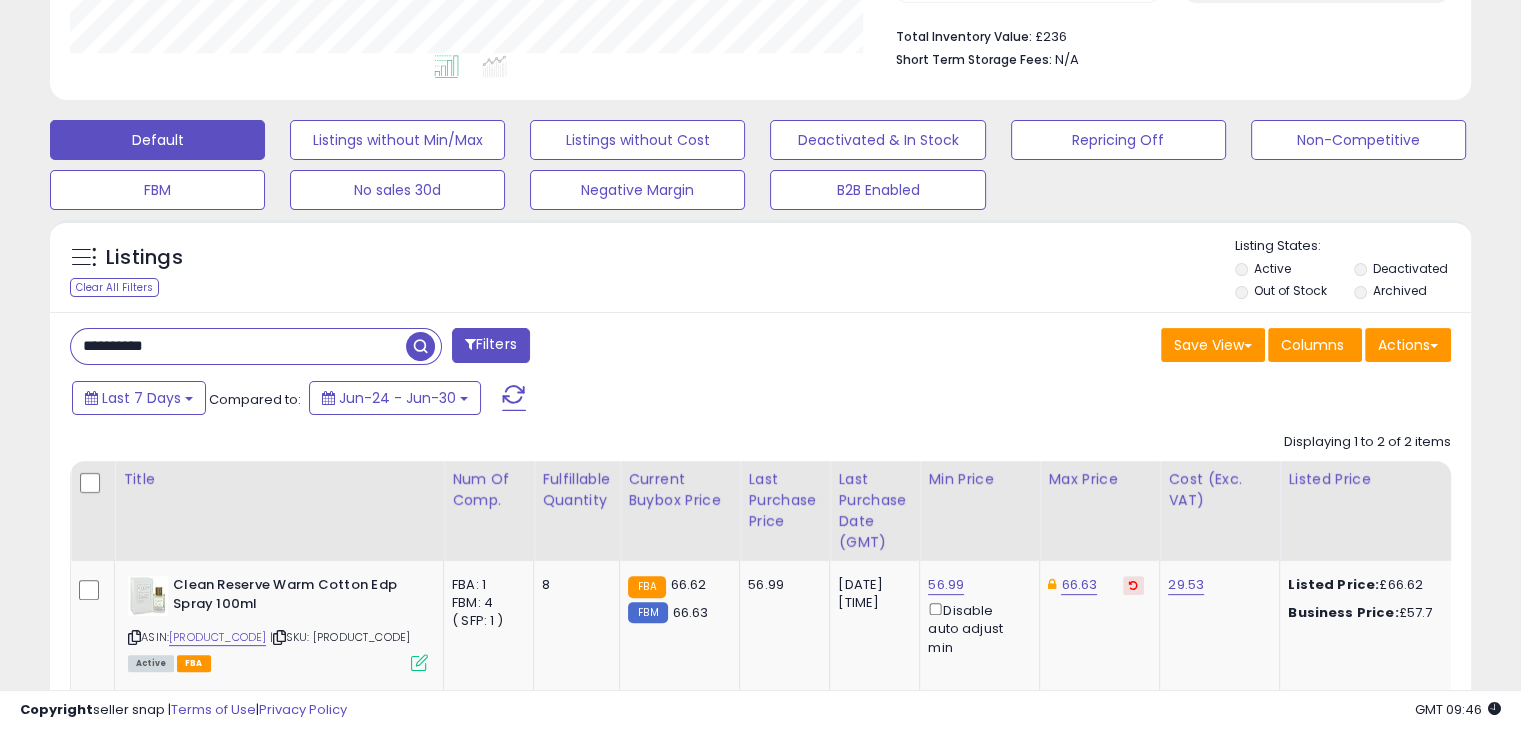click on "**********" at bounding box center (256, 346) 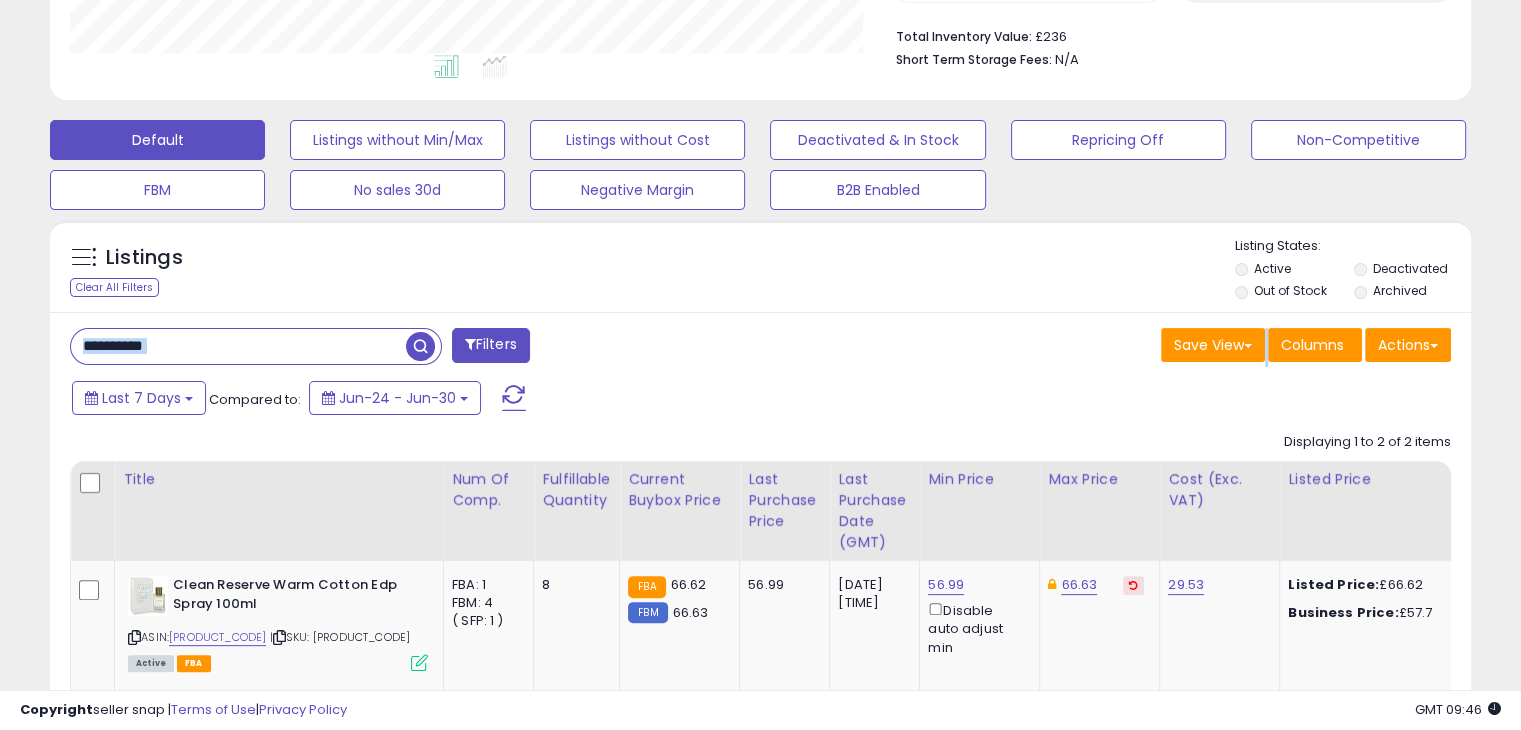 click on "**********" at bounding box center (256, 346) 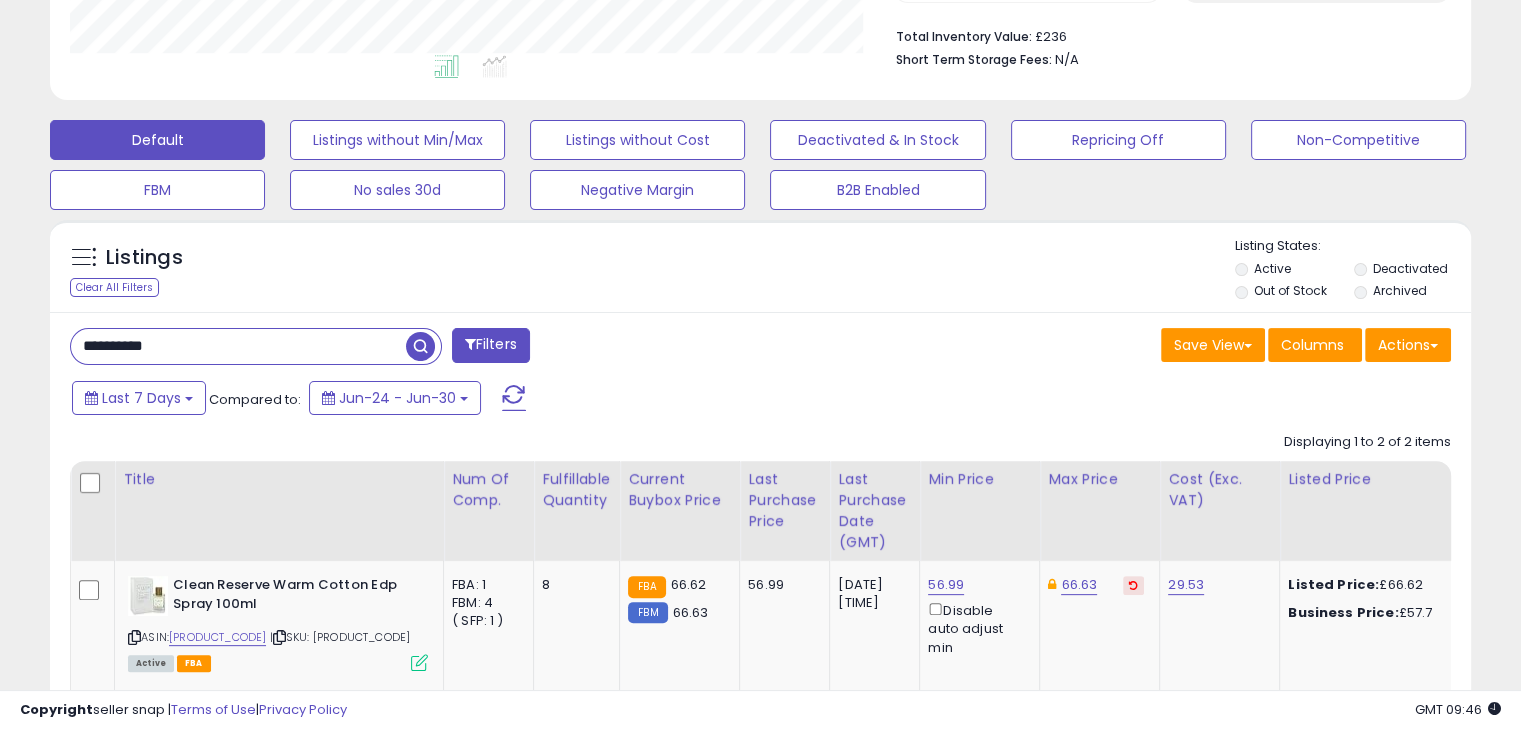 click on "**********" at bounding box center (238, 346) 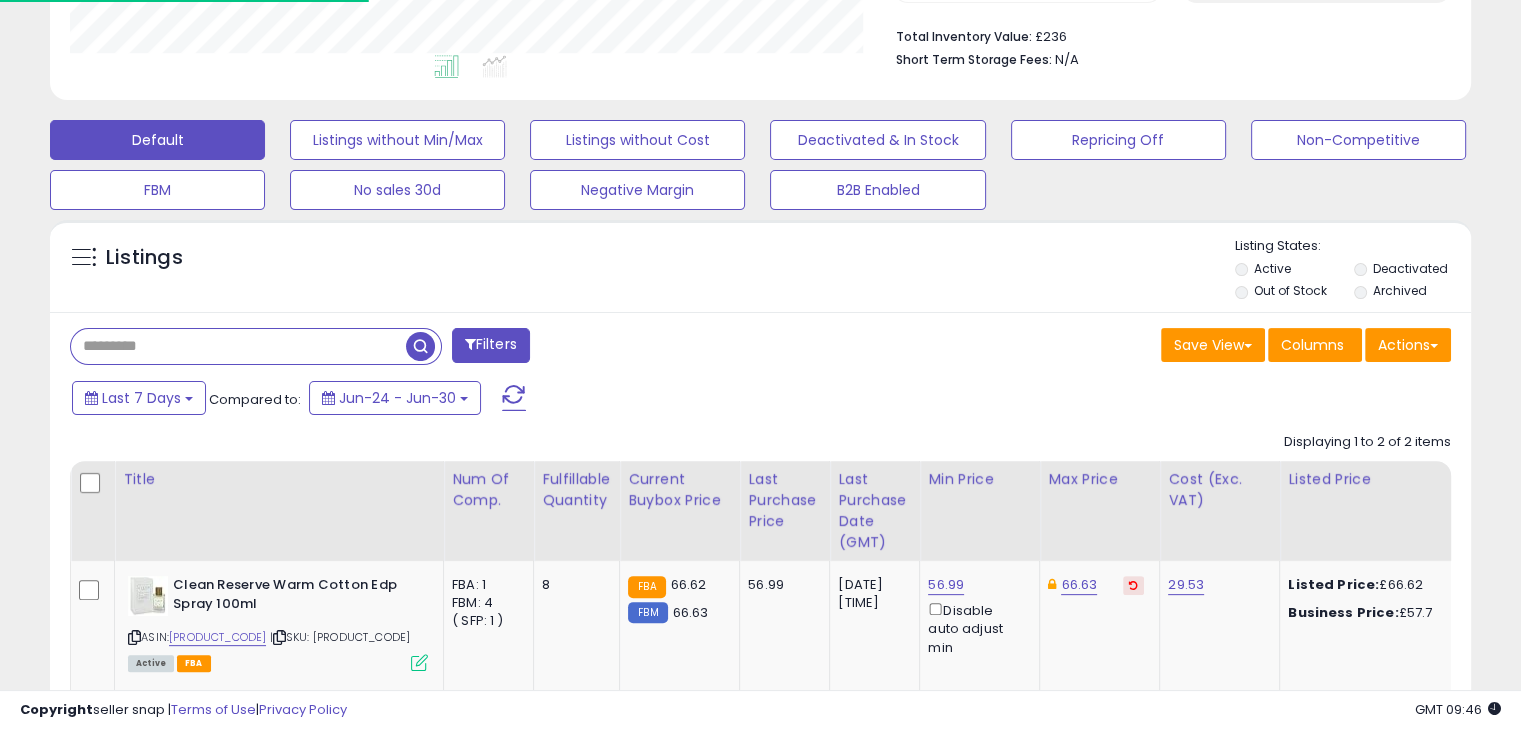 paste on "**********" 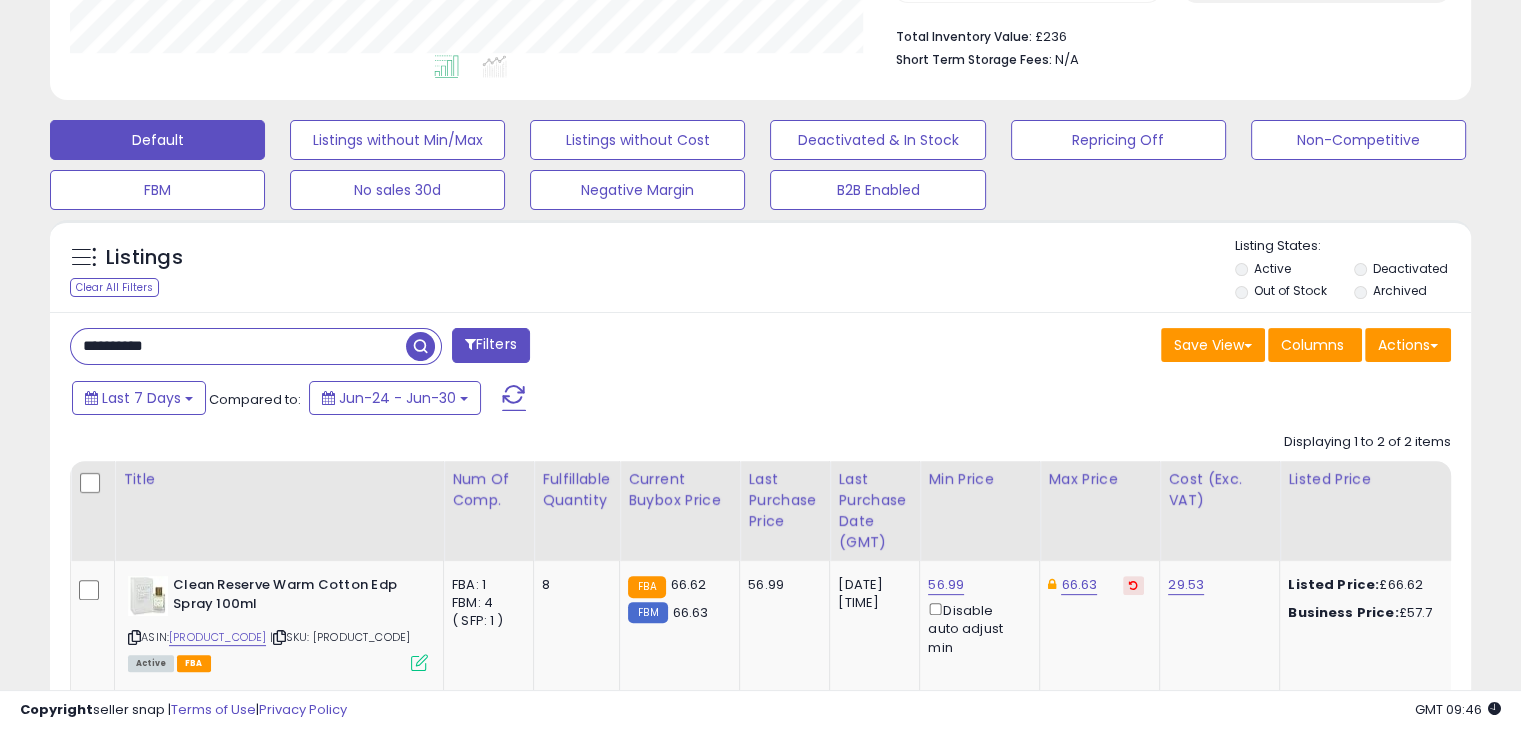type on "**********" 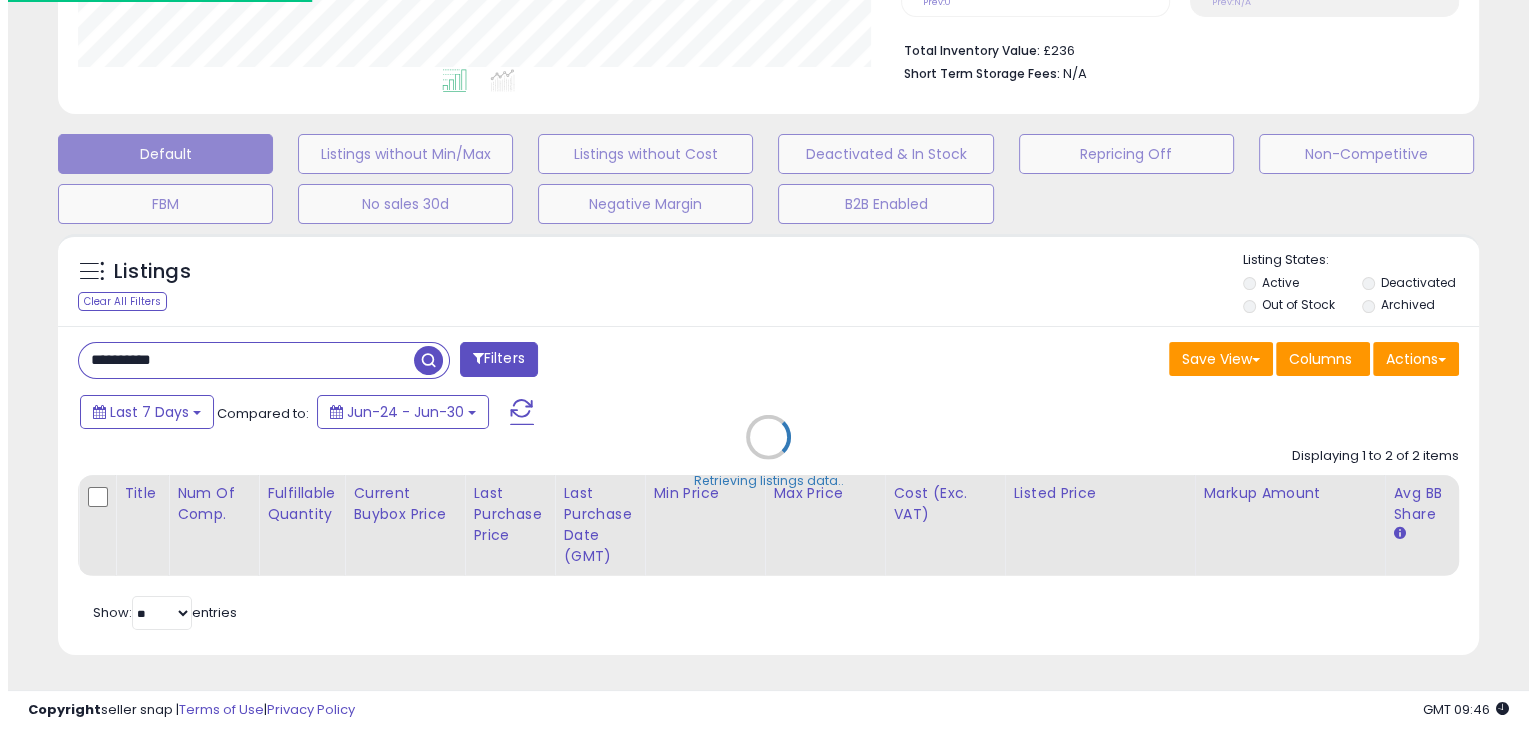 scroll, scrollTop: 999589, scrollLeft: 999168, axis: both 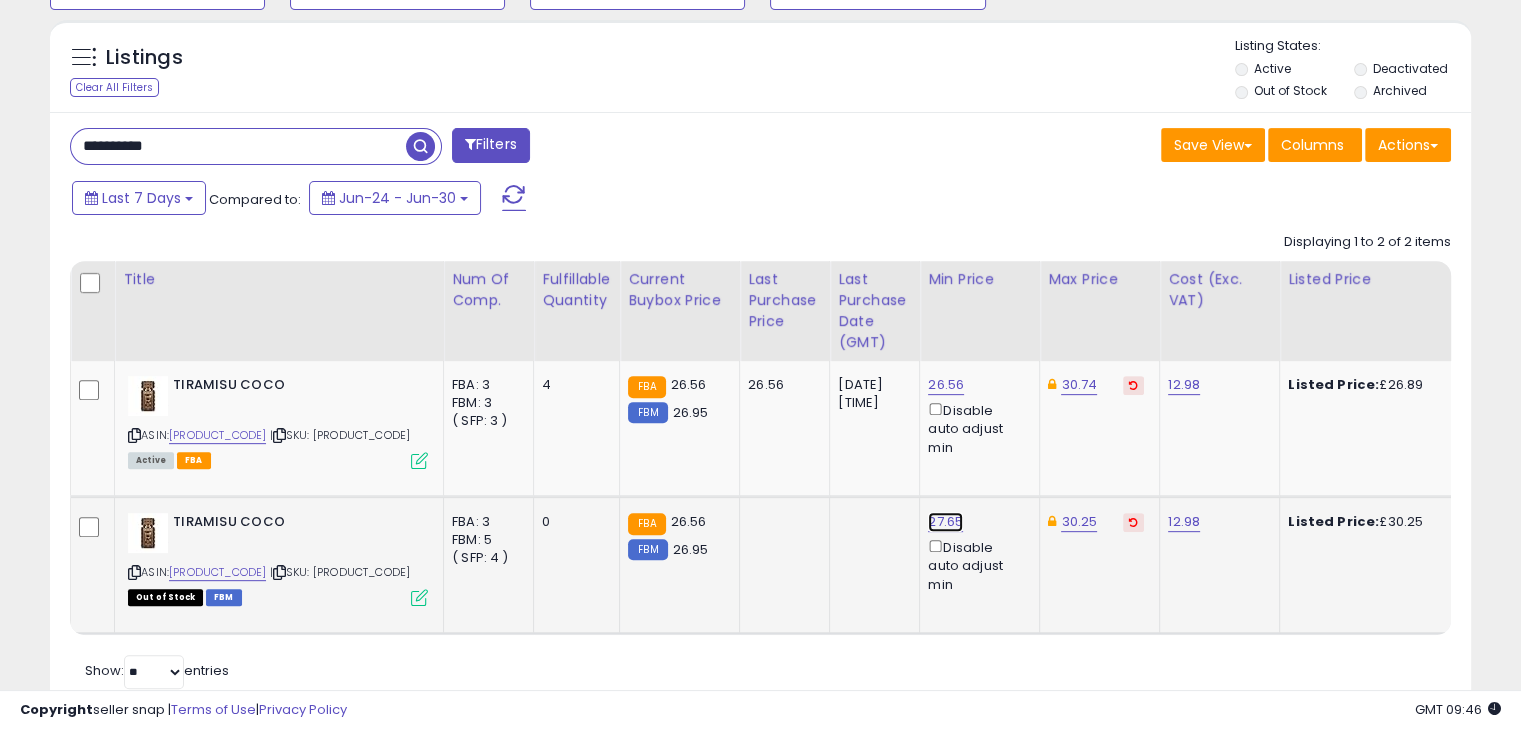 click on "27.65" at bounding box center (946, 385) 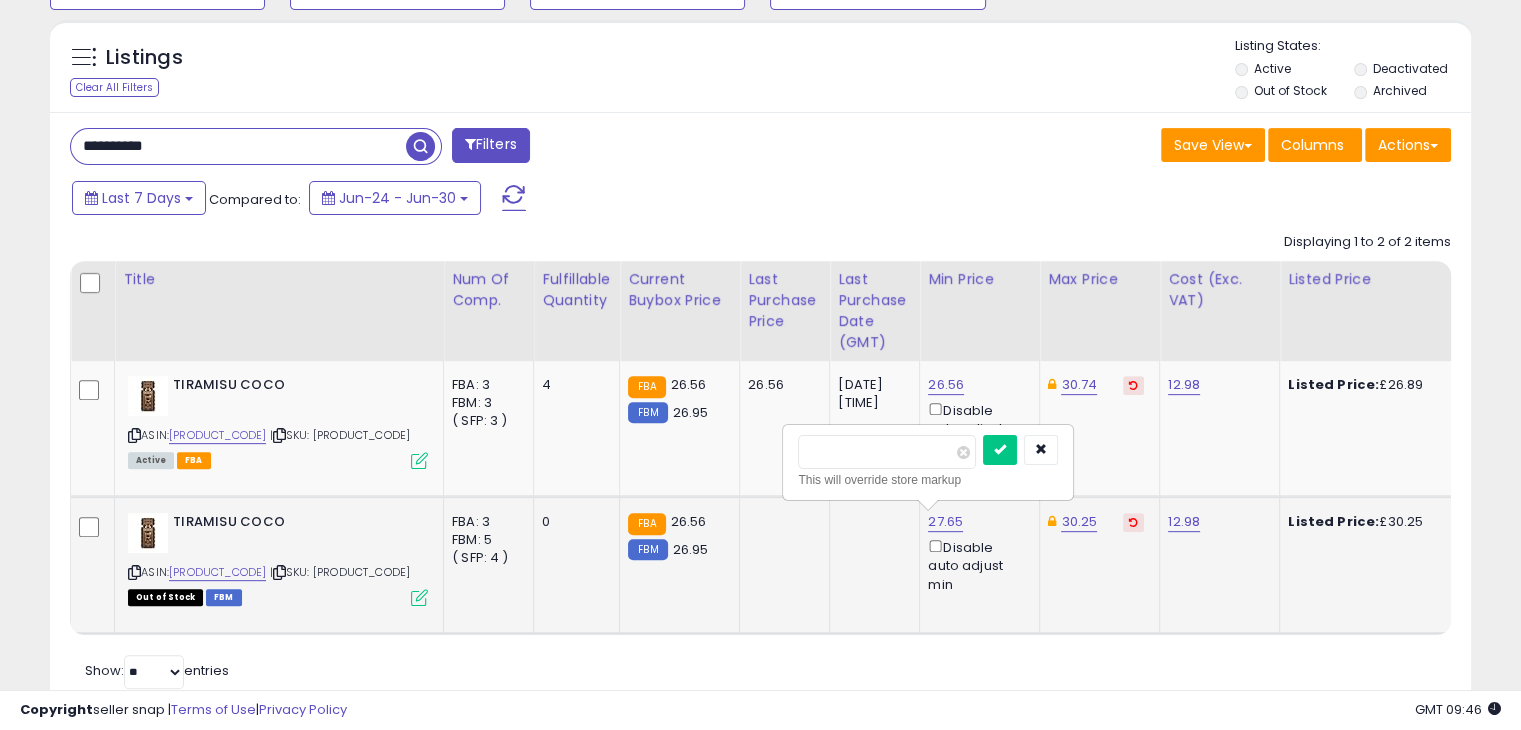 click on "*****" at bounding box center (887, 452) 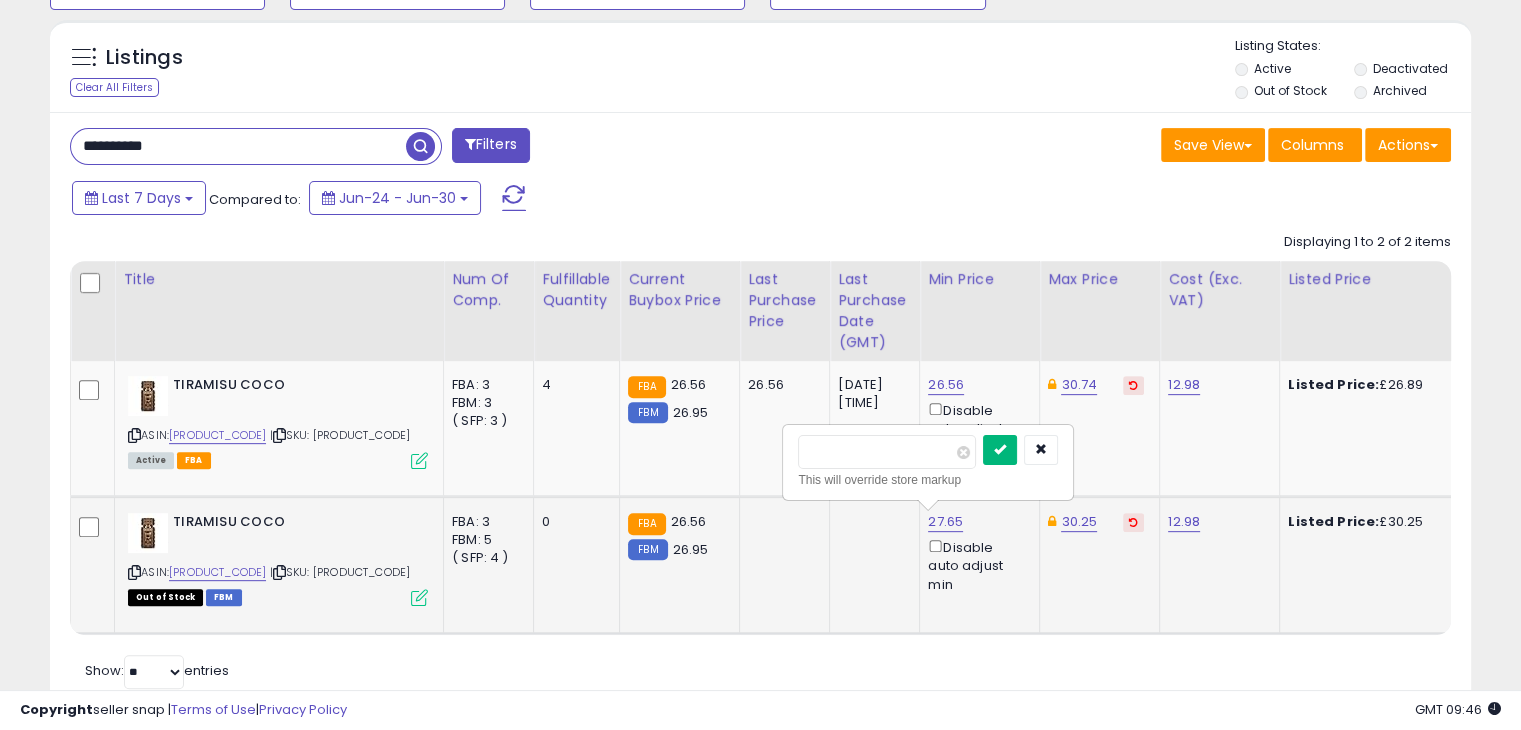 type on "*****" 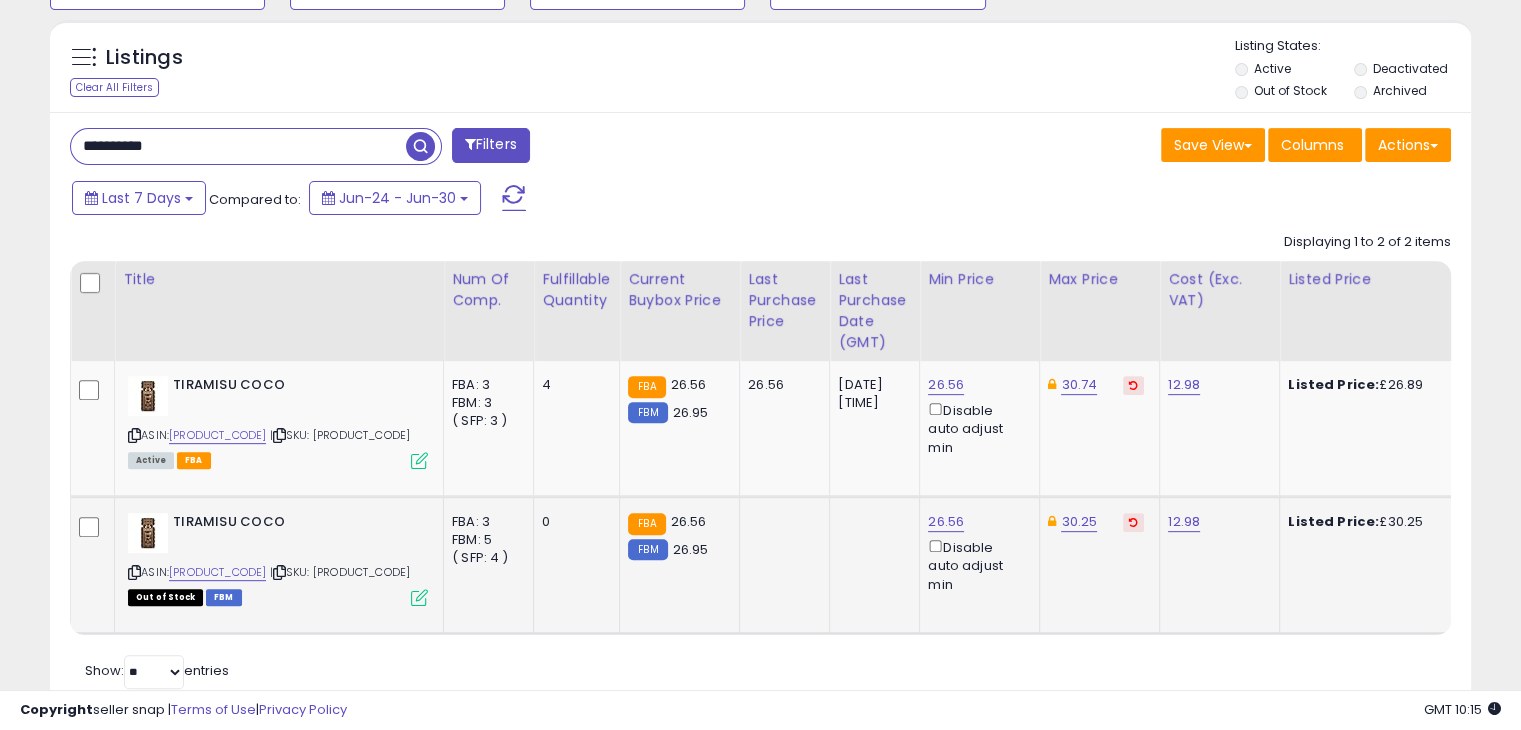 click on "**********" at bounding box center (238, 146) 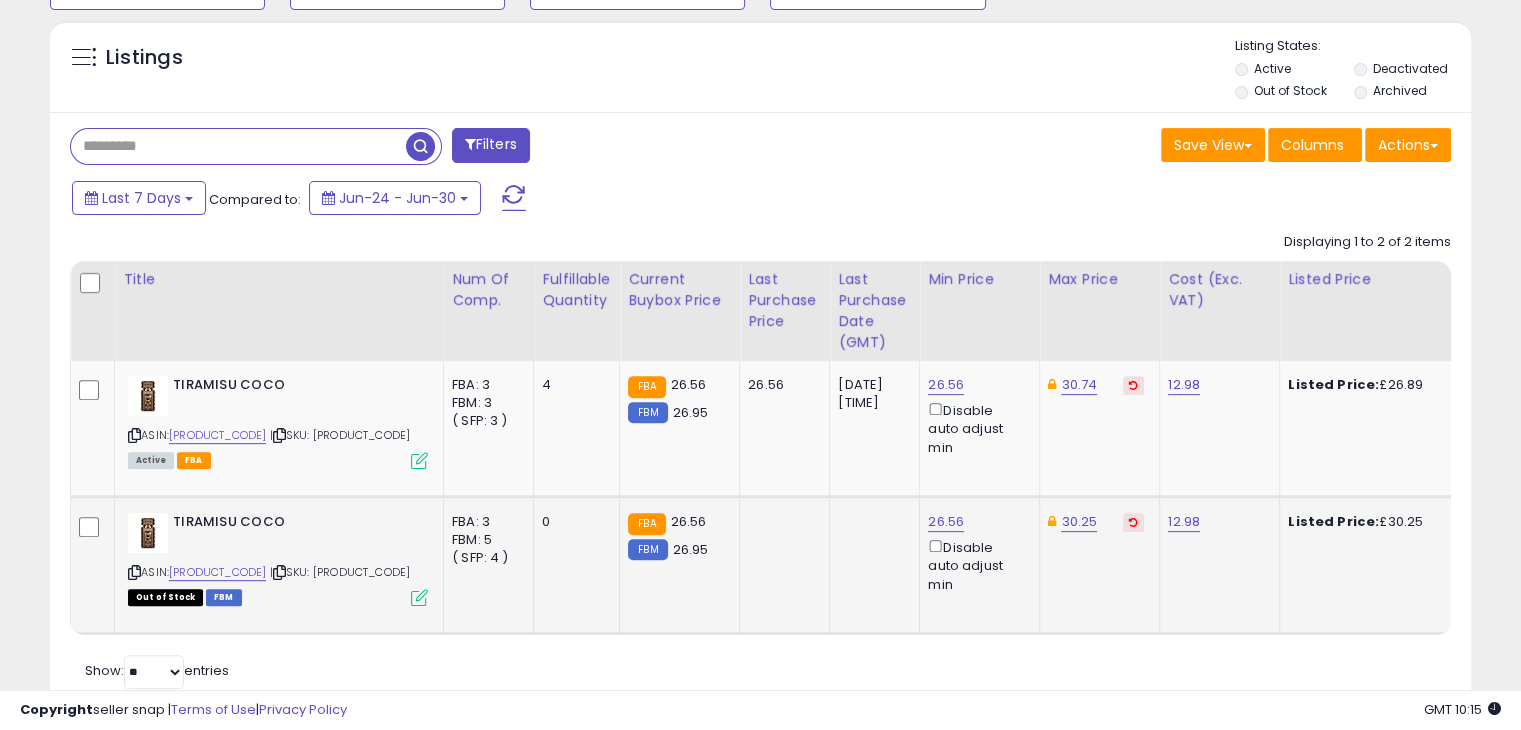 paste on "**********" 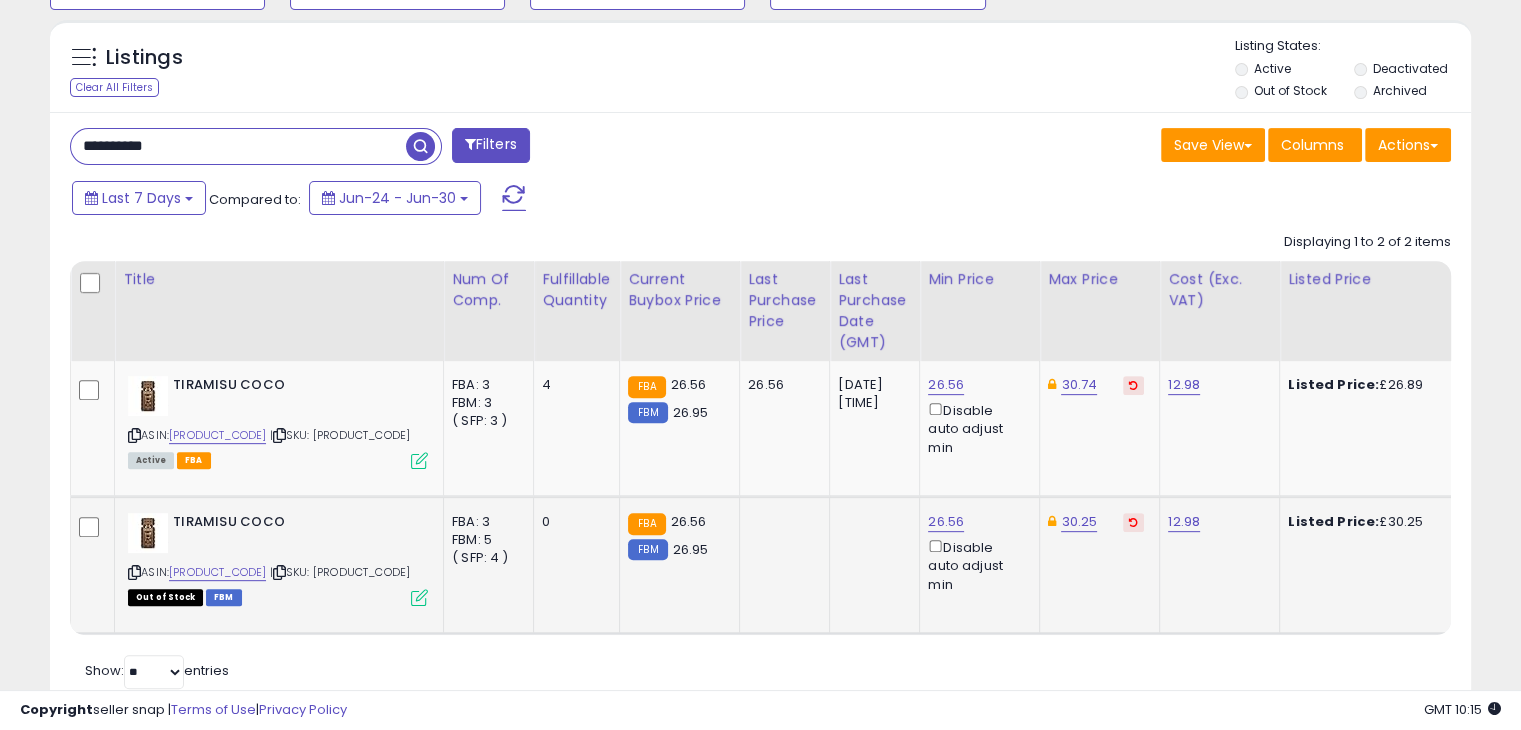 type on "**********" 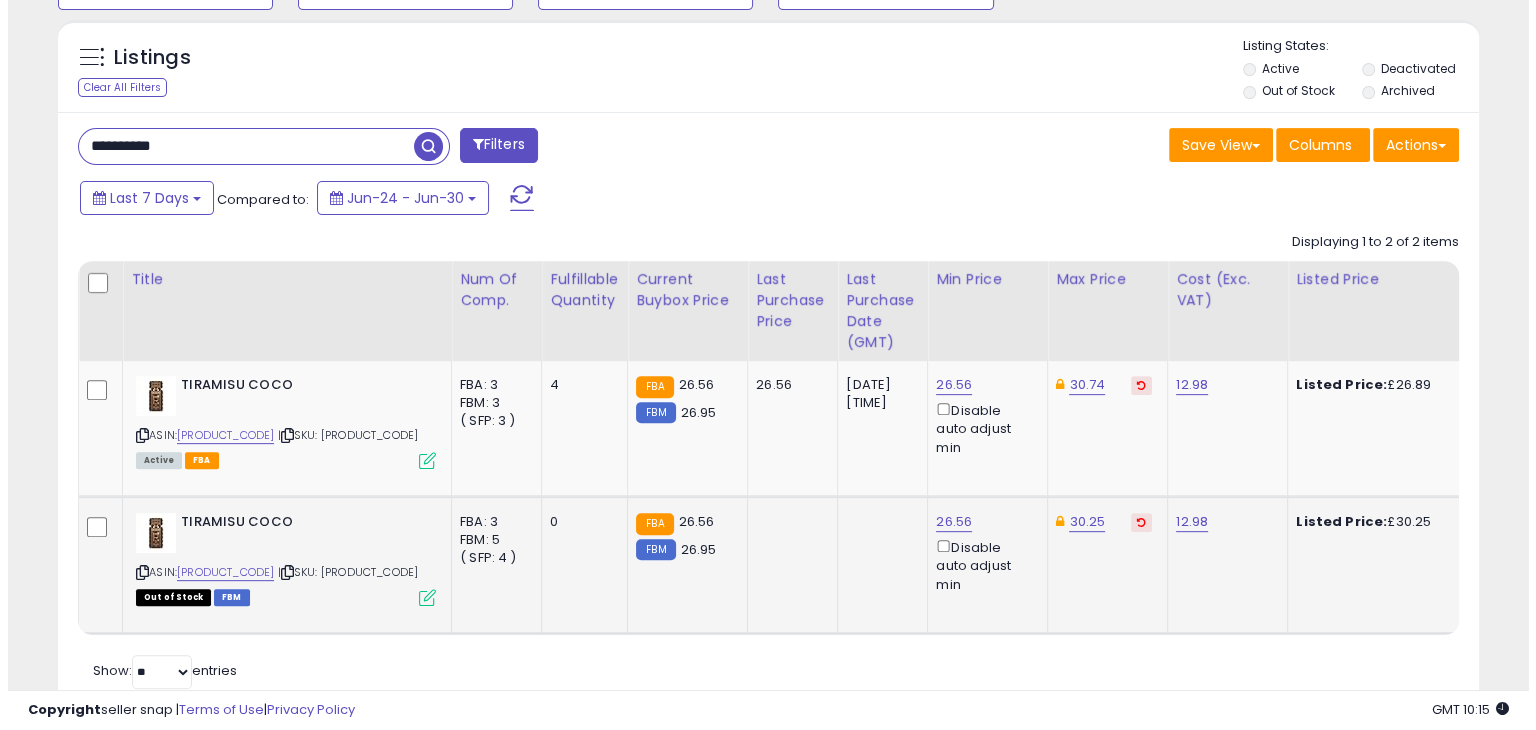 scroll, scrollTop: 510, scrollLeft: 0, axis: vertical 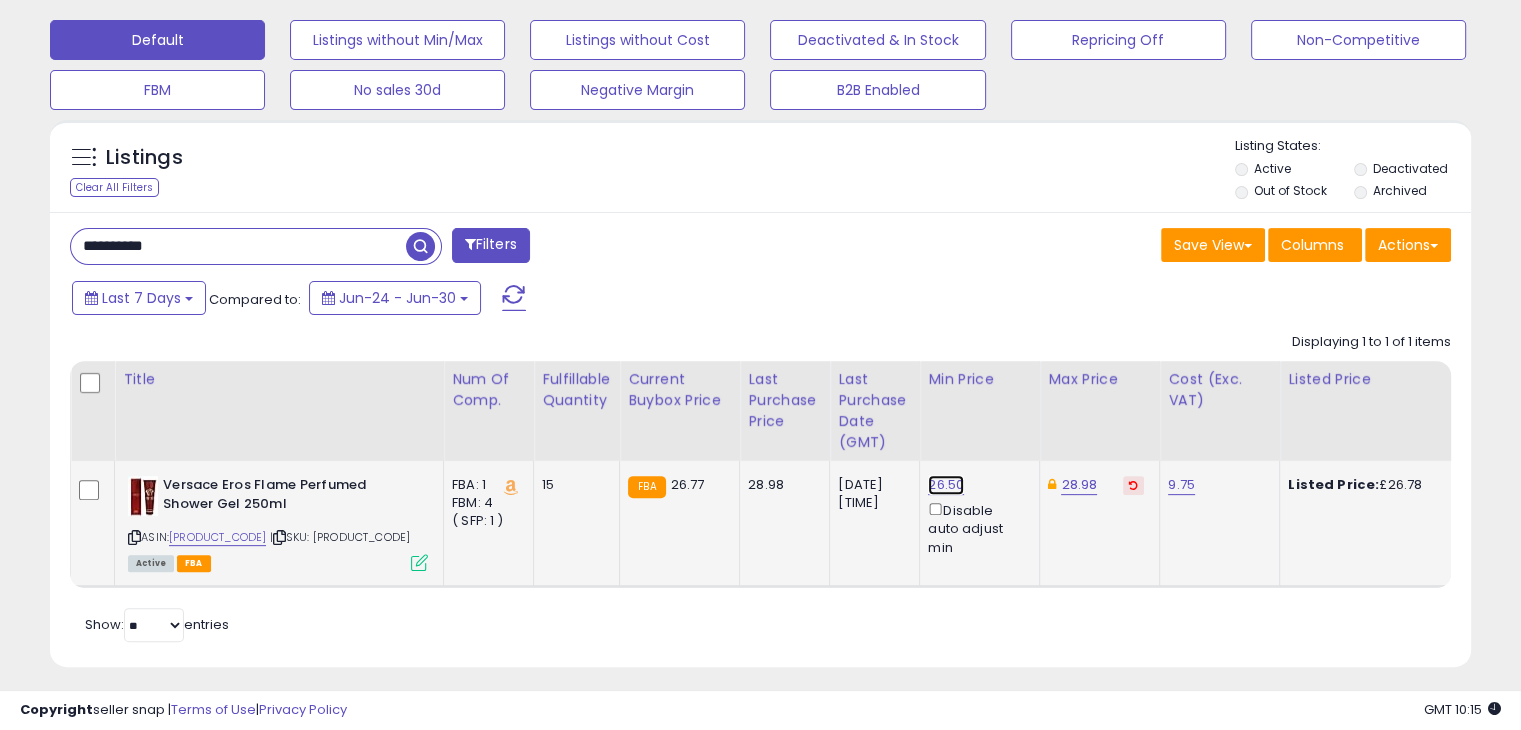 click on "26.50" at bounding box center [946, 485] 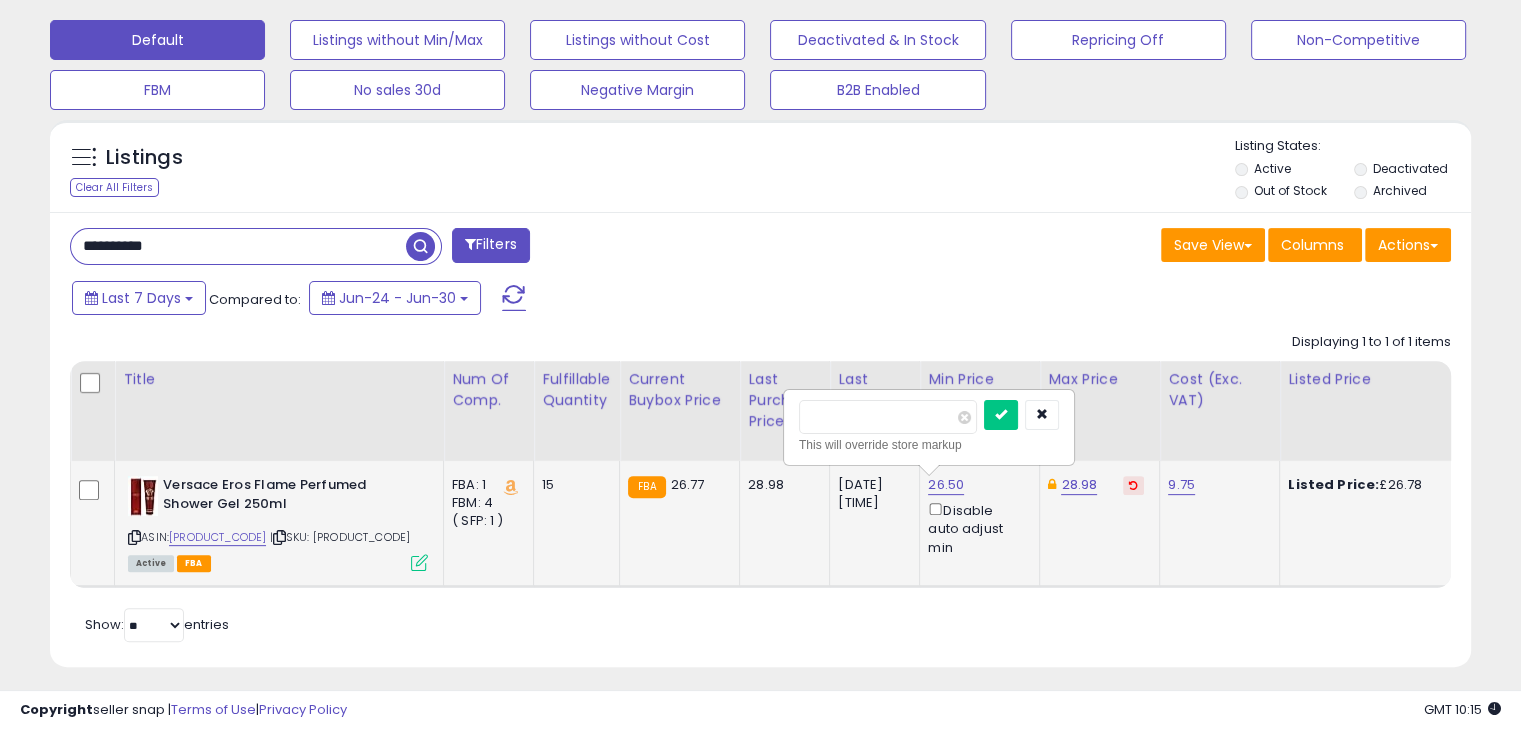 click on "*****" at bounding box center [888, 417] 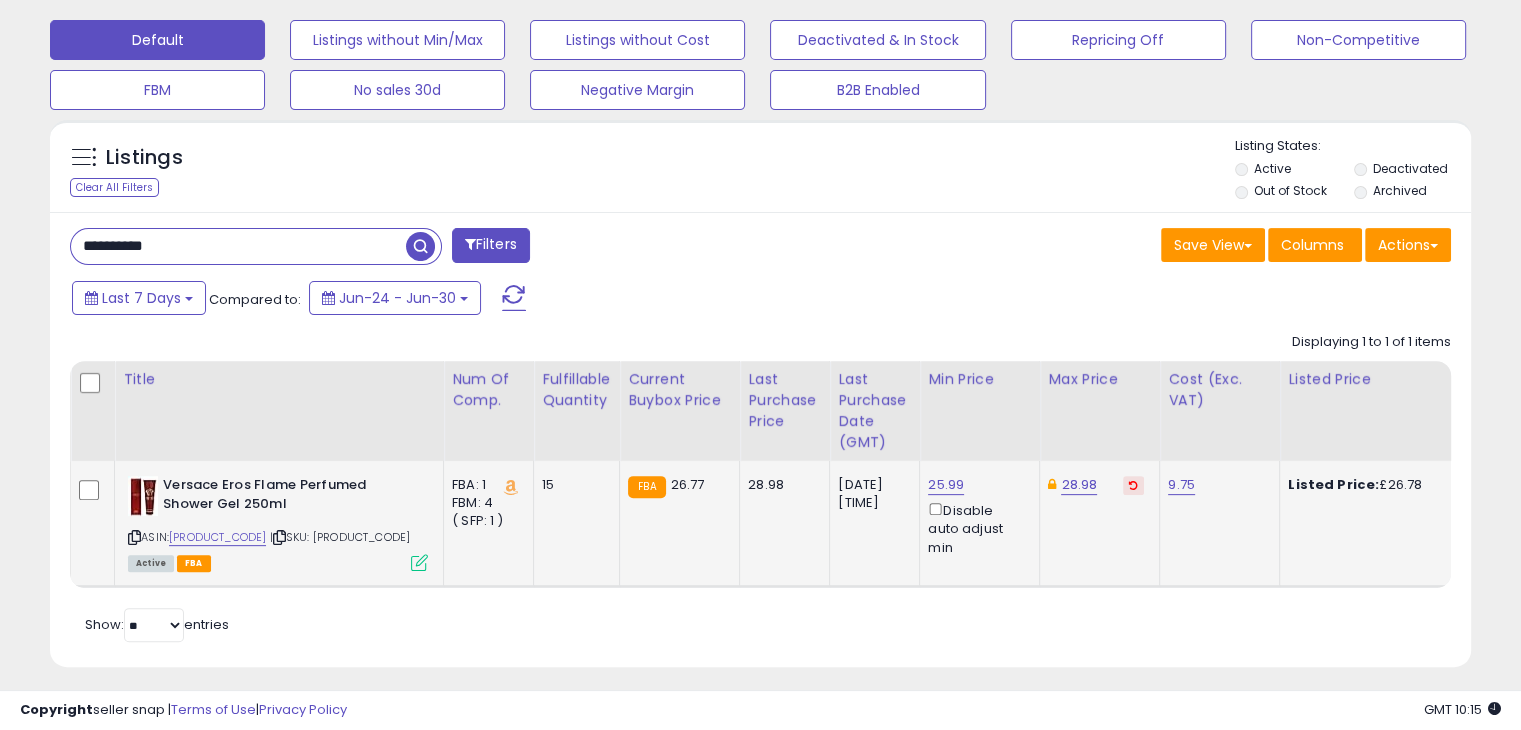 click at bounding box center [1133, 485] 